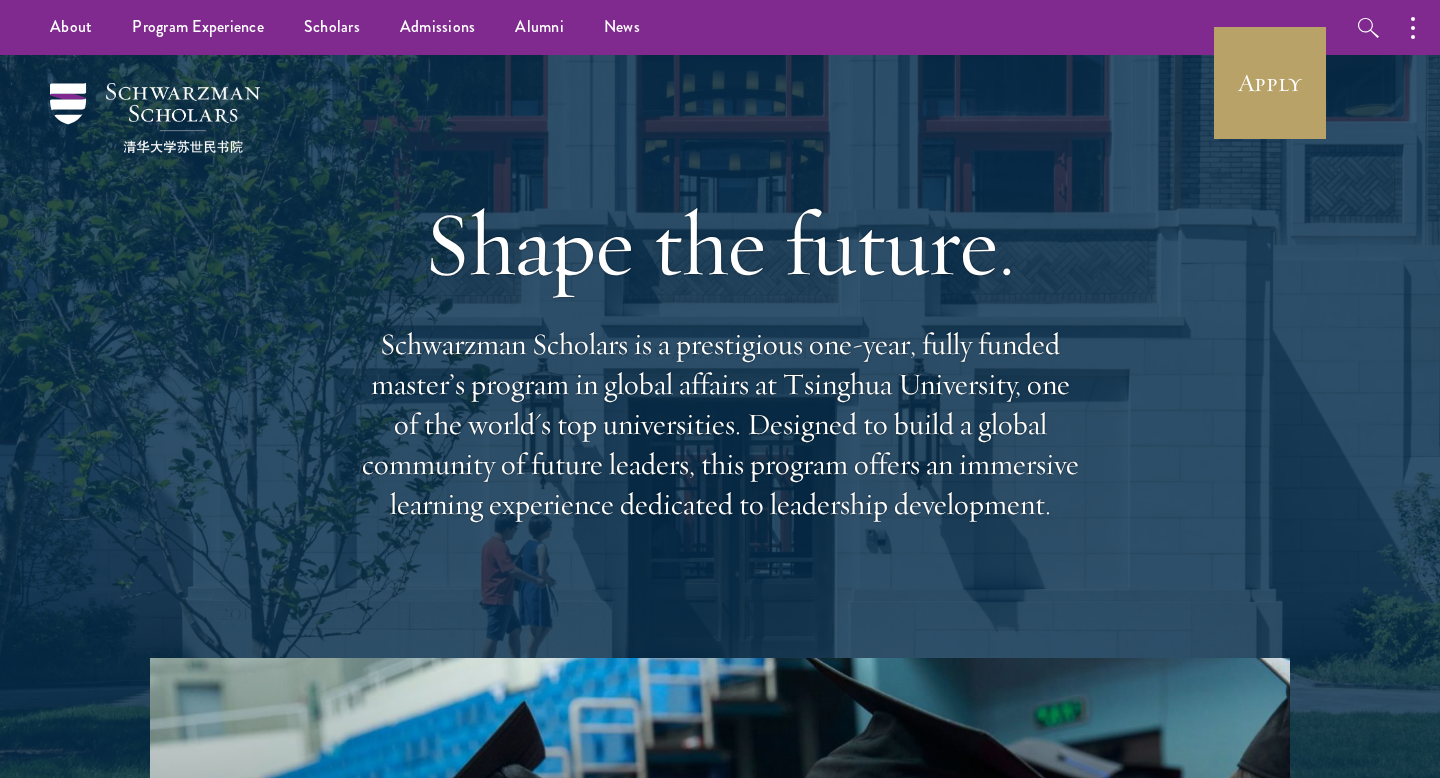 scroll, scrollTop: 0, scrollLeft: 0, axis: both 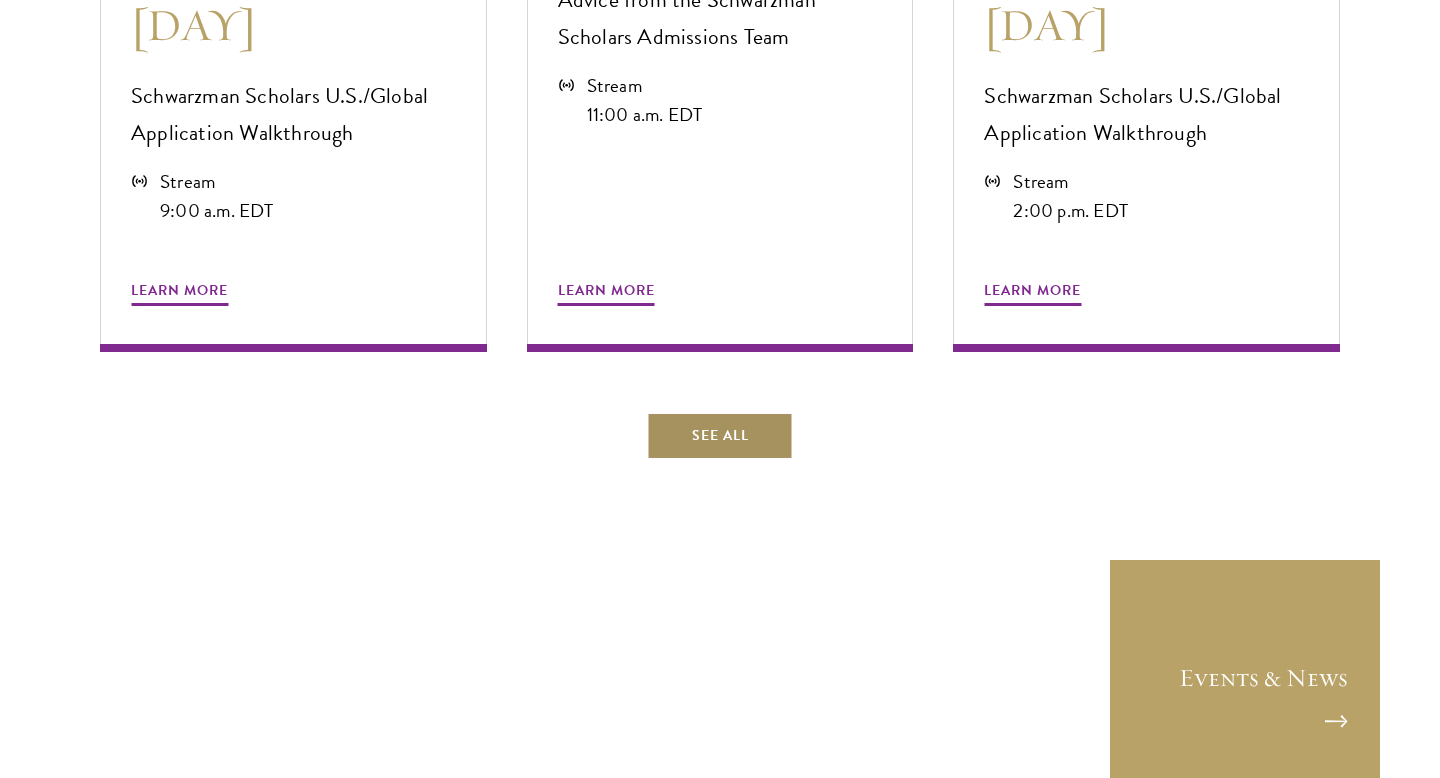 click on "See All" at bounding box center [720, 436] 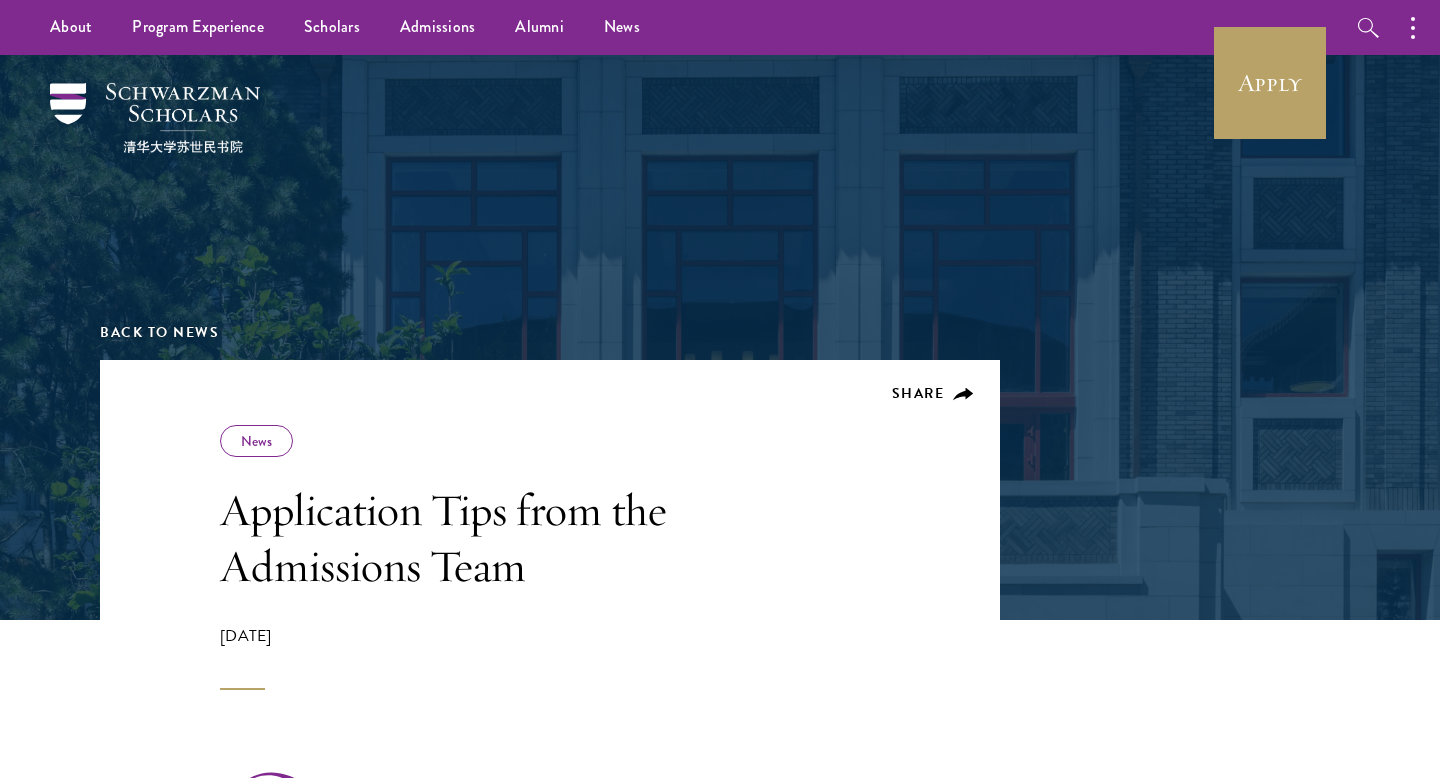 scroll, scrollTop: 0, scrollLeft: 0, axis: both 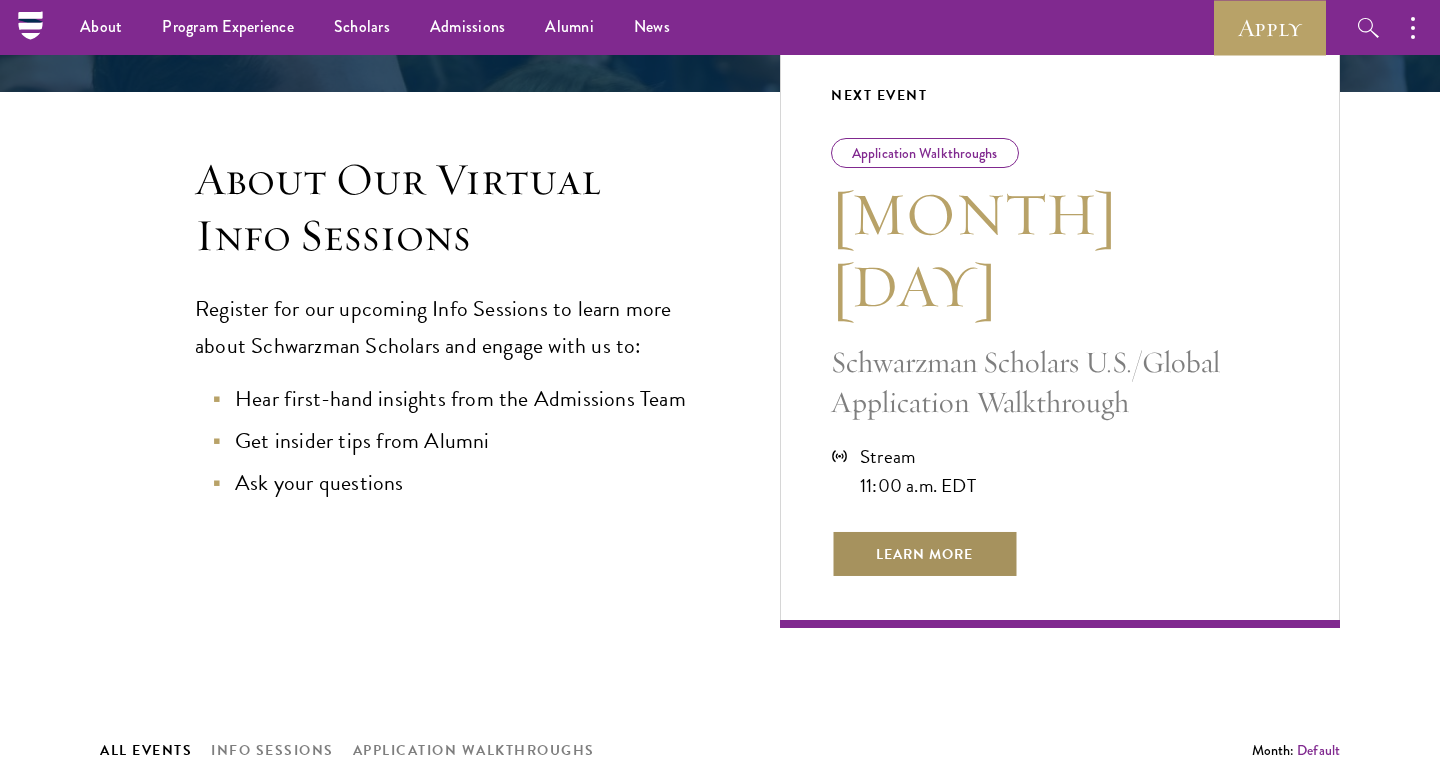 click on "Learn More" at bounding box center [924, 554] 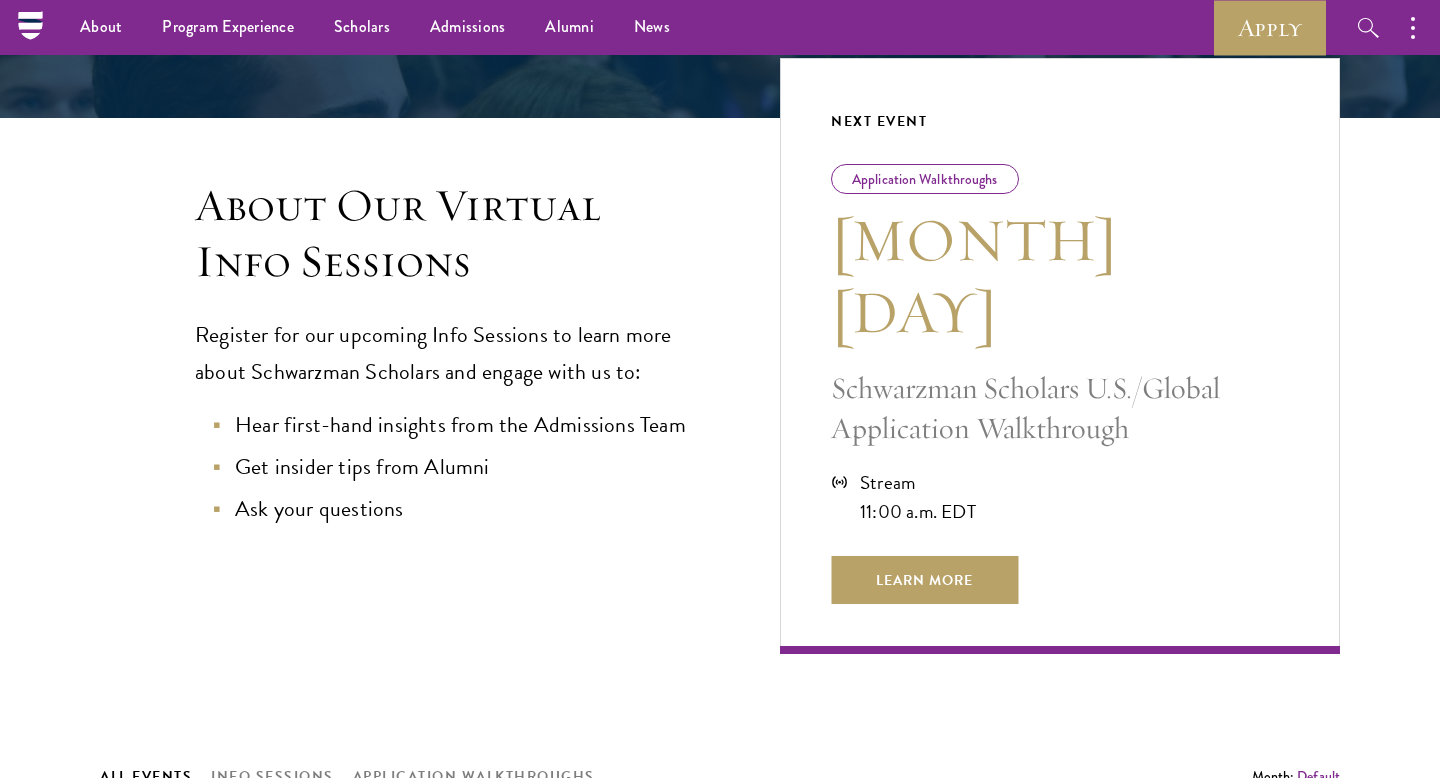 scroll, scrollTop: 370, scrollLeft: 0, axis: vertical 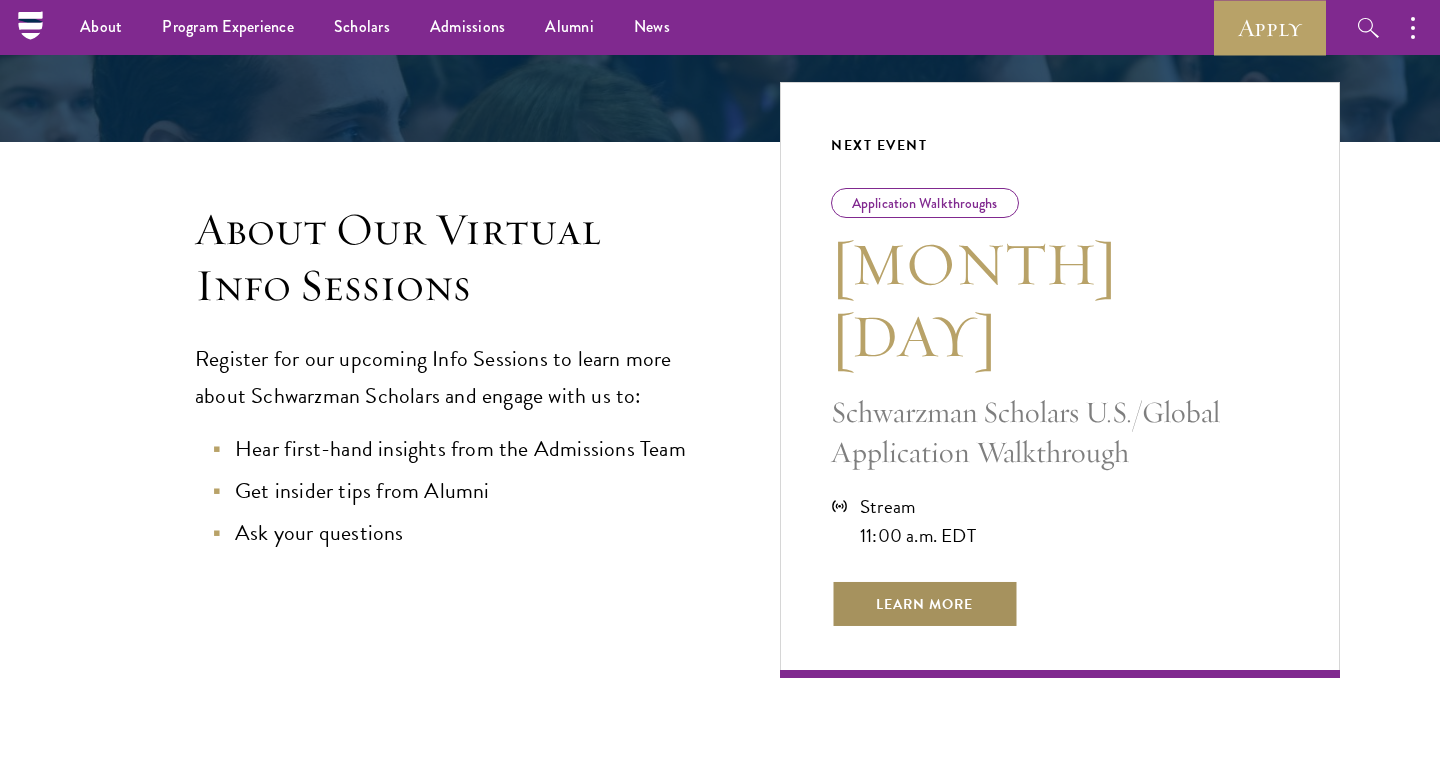 click on "Learn More" at bounding box center [924, 604] 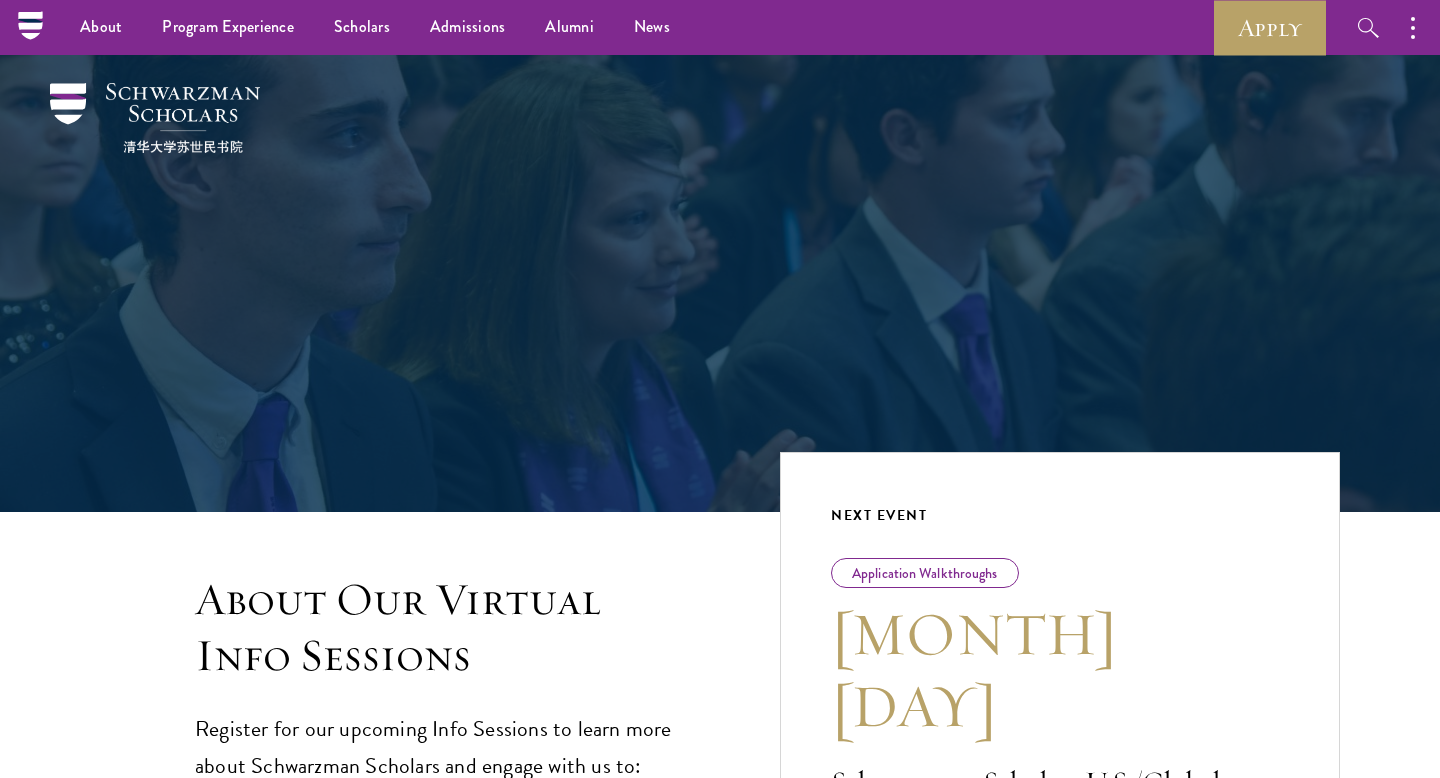 scroll, scrollTop: 369, scrollLeft: 0, axis: vertical 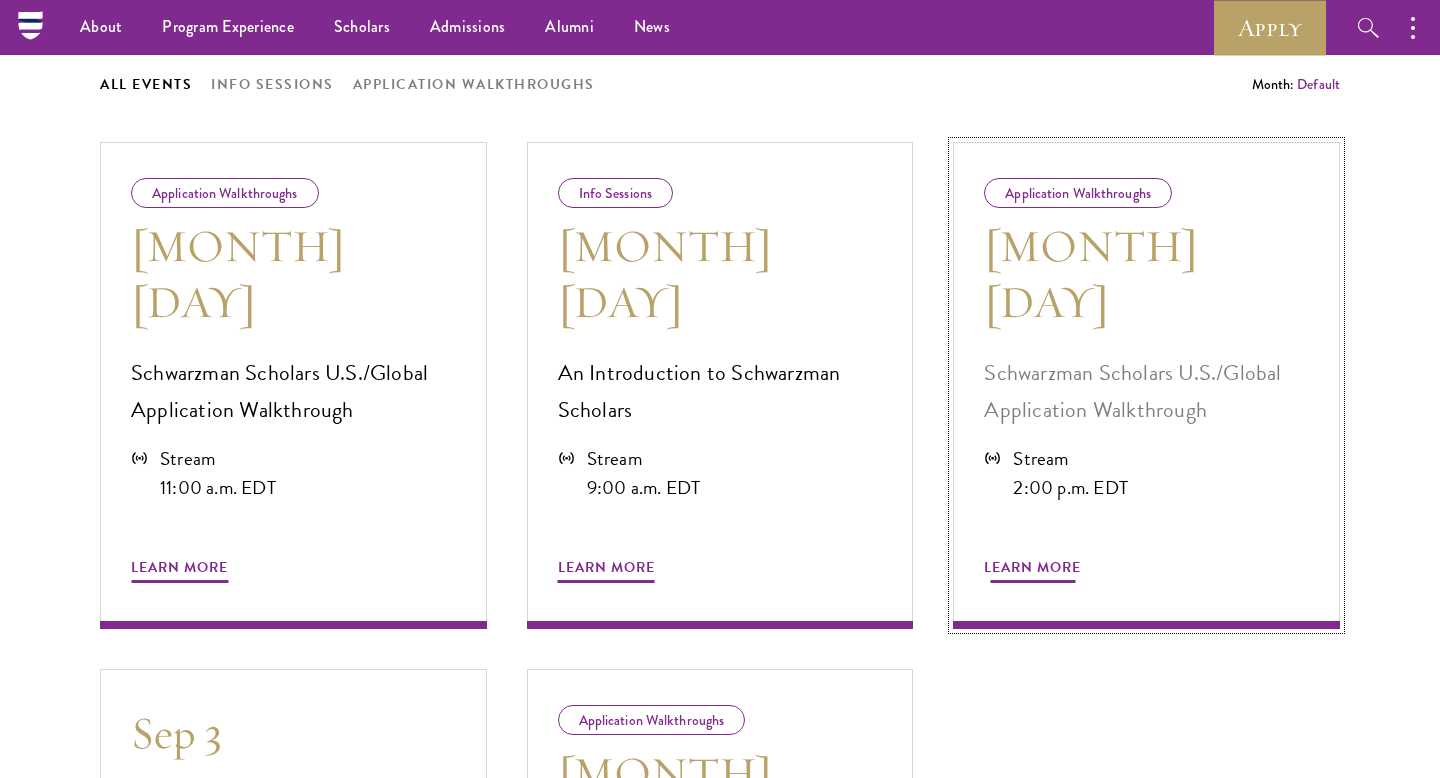 click on "[MONTH] [DAY]
[MONTH] [DAY]
Schwarzman Scholars U.S./Global Application Walkthrough
Stream
2:00 p.m.							EDT
Learn More" at bounding box center [1146, 385] 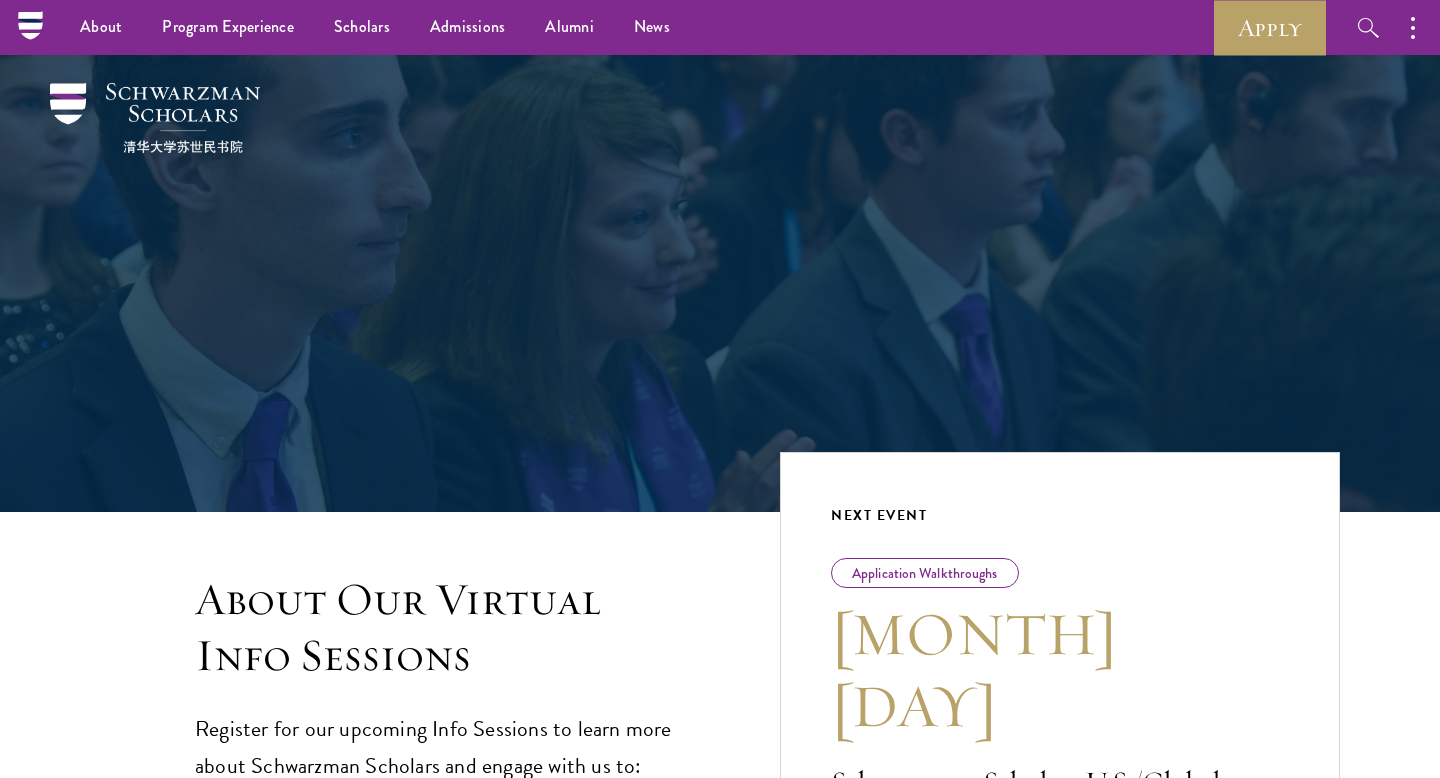 scroll, scrollTop: 1086, scrollLeft: 0, axis: vertical 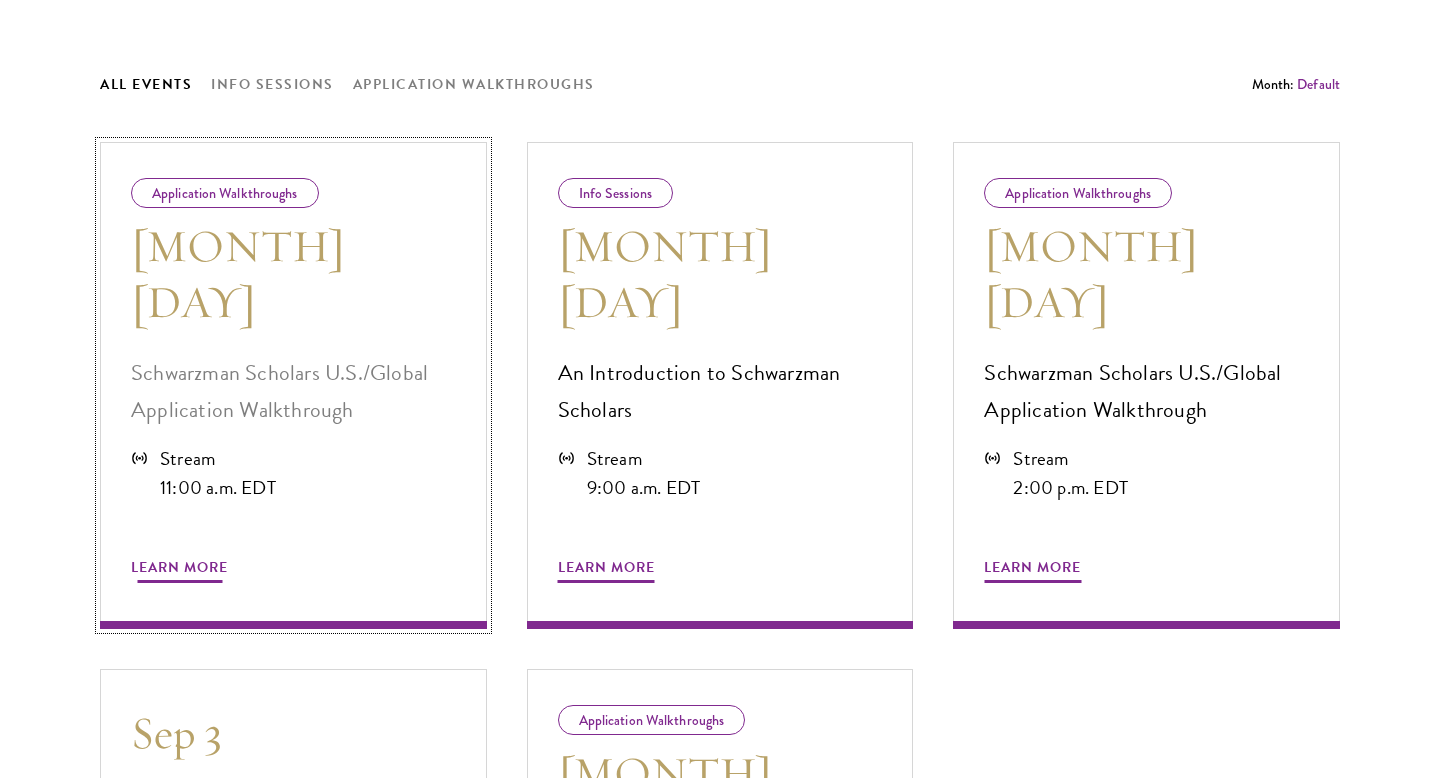 click on "Schwarzman Scholars U.S./Global Application Walkthrough" at bounding box center (293, 392) 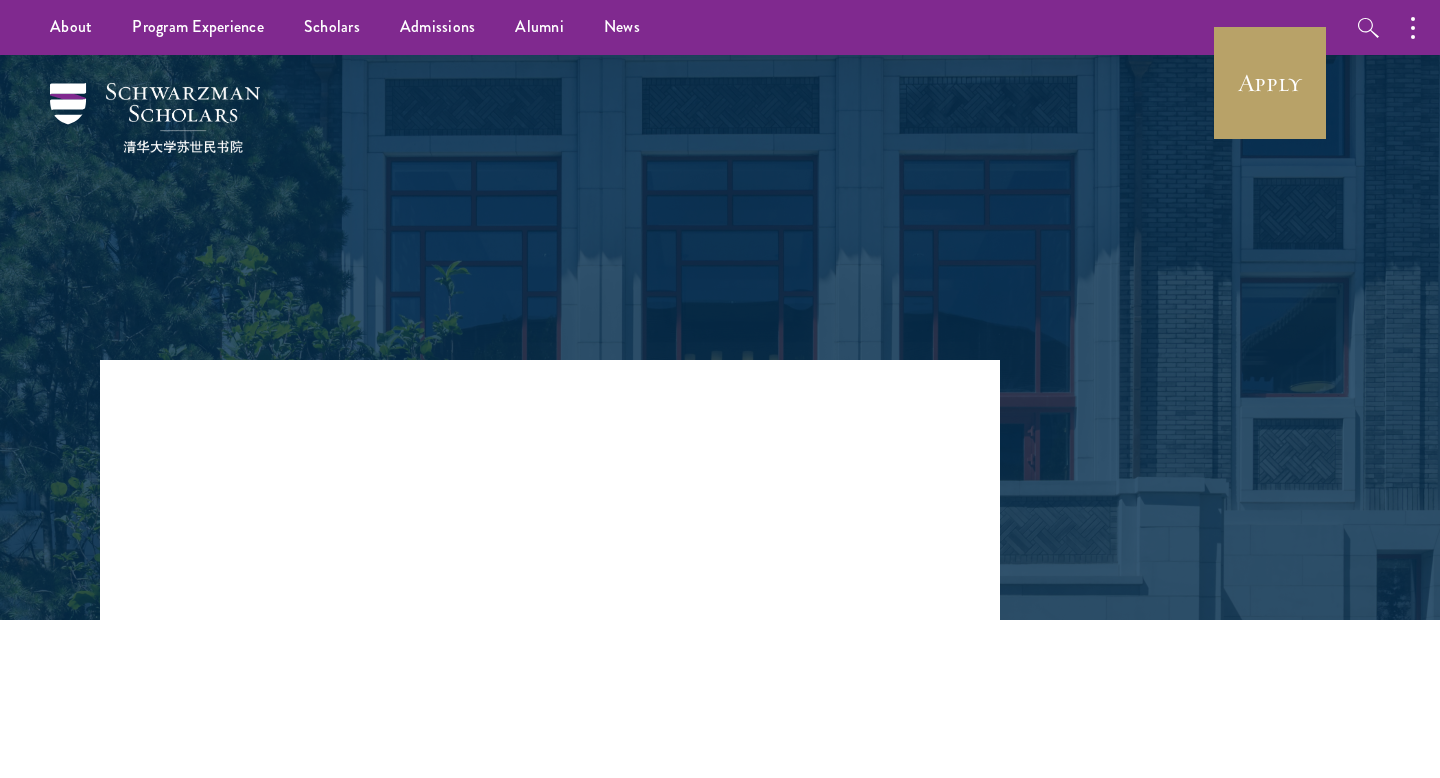 scroll, scrollTop: 0, scrollLeft: 0, axis: both 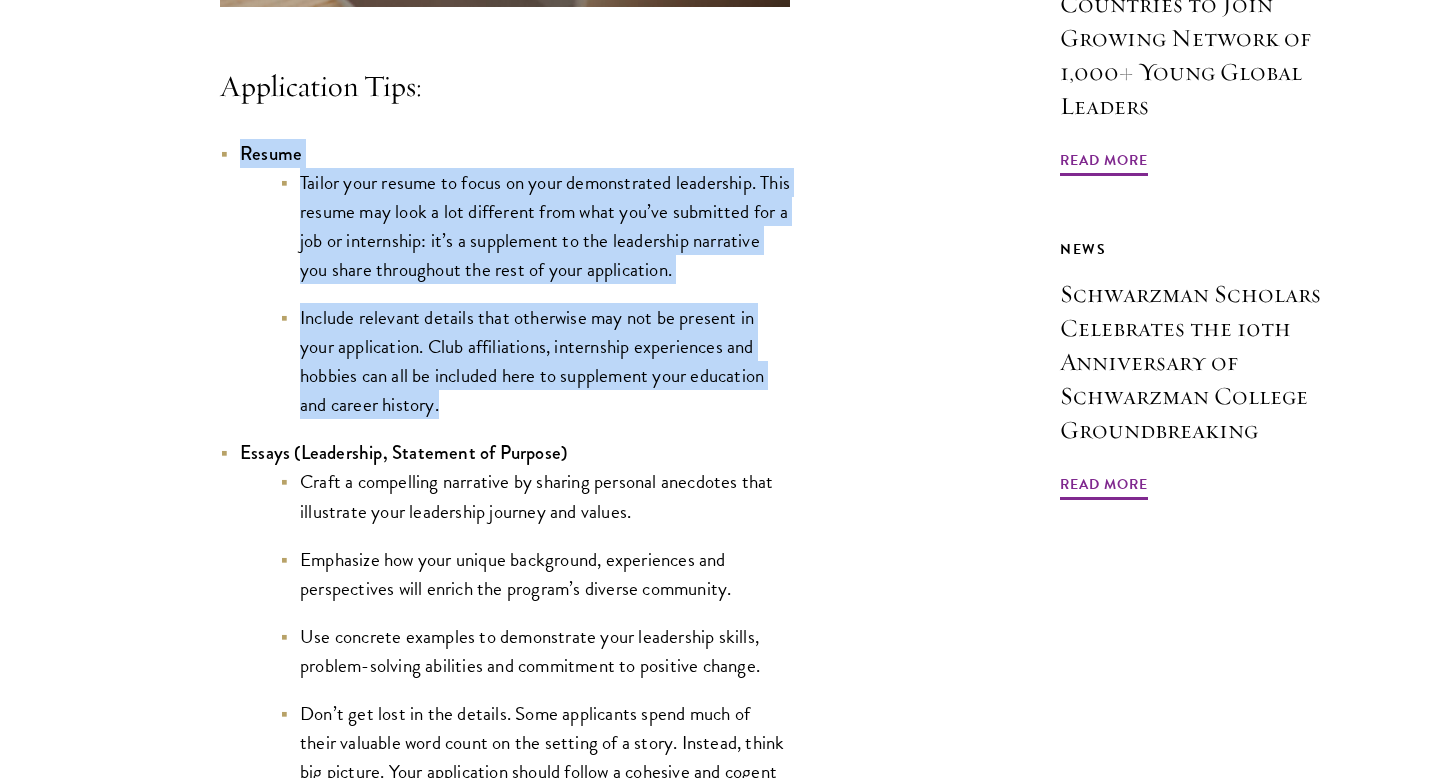 drag, startPoint x: 243, startPoint y: 159, endPoint x: 447, endPoint y: 404, distance: 318.81186 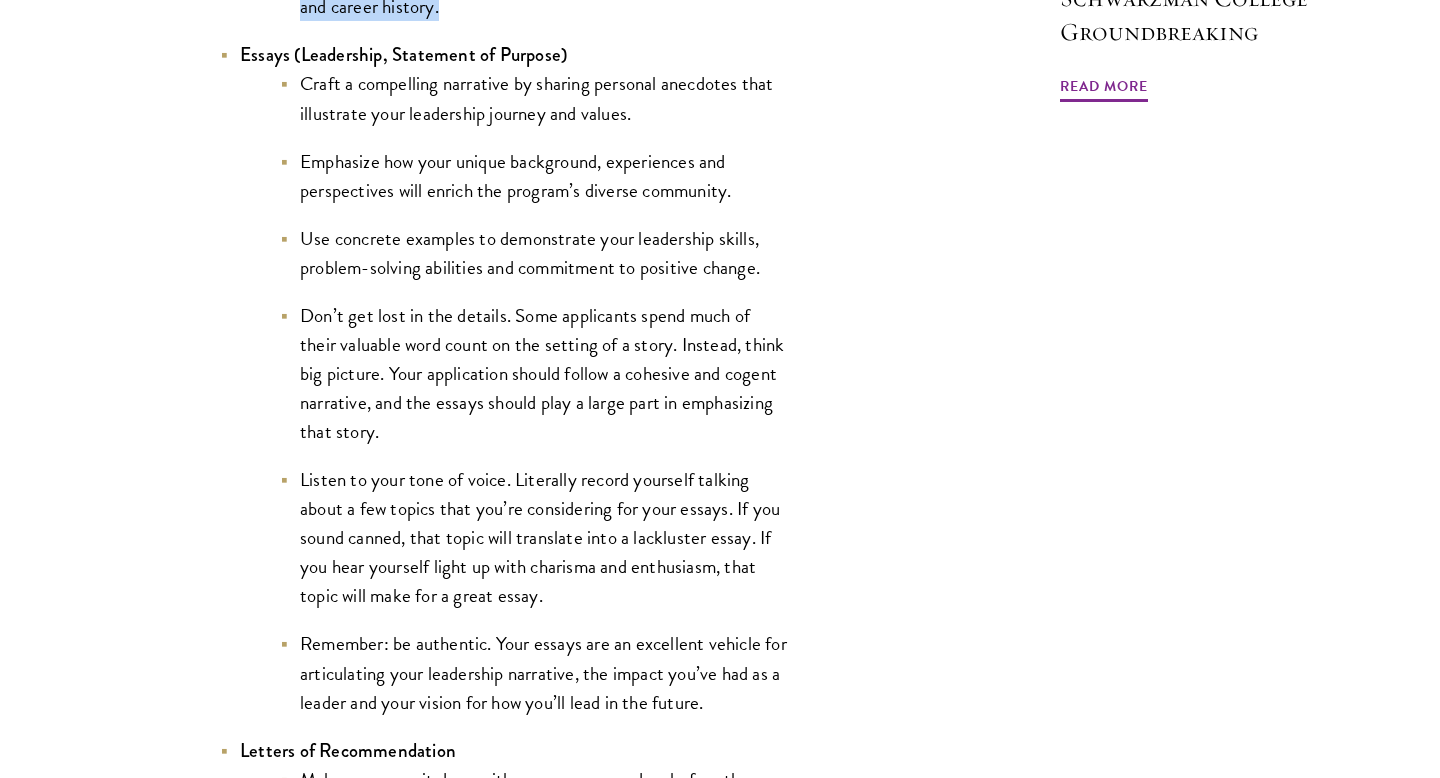 scroll, scrollTop: 2202, scrollLeft: 0, axis: vertical 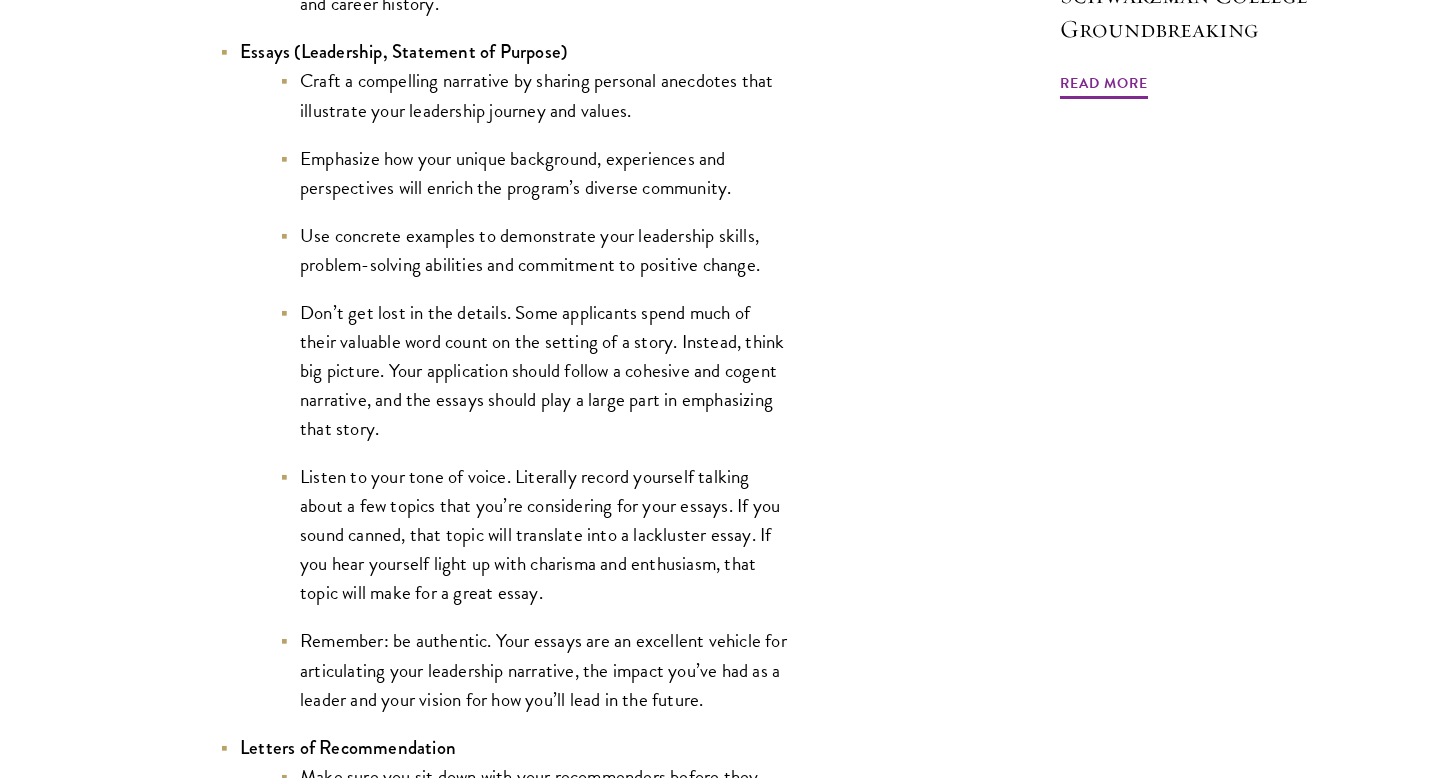 click on "Don’t get lost in the details. Some applicants spend much of their valuable word count on the setting of a story. Instead, think big picture. Your application should follow a cohesive and cogent narrative, and the essays should play a large part in emphasizing that story." at bounding box center [535, 370] 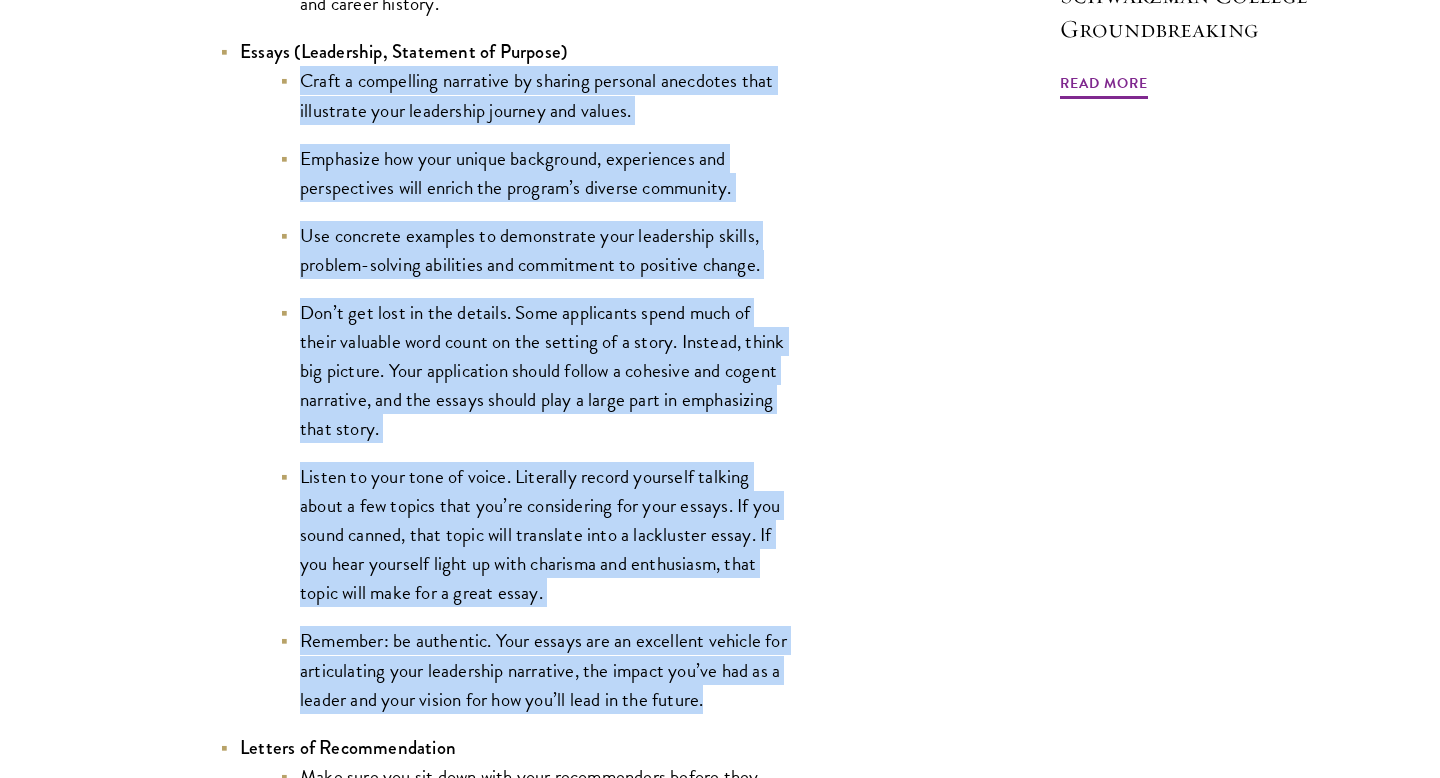 drag, startPoint x: 302, startPoint y: 83, endPoint x: 835, endPoint y: 689, distance: 807.04706 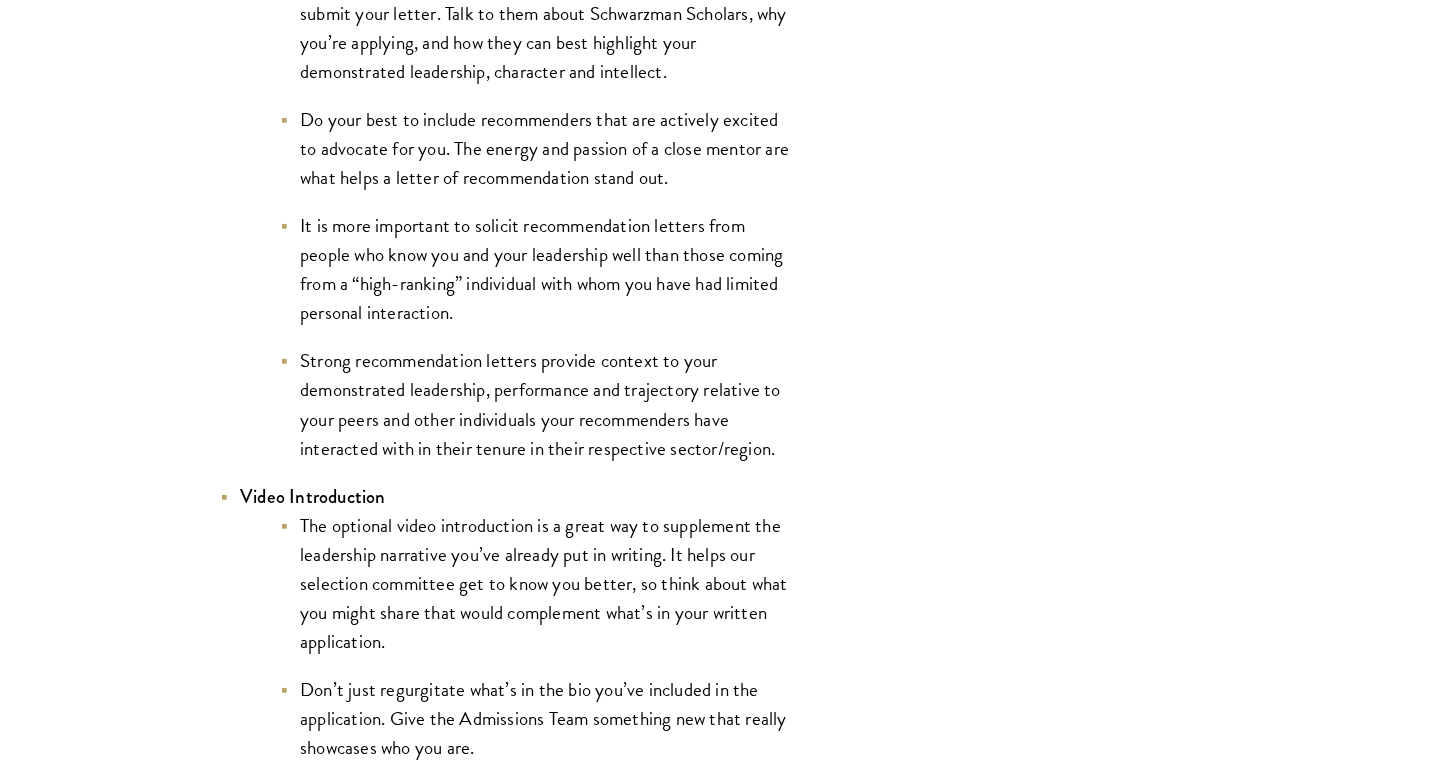 scroll, scrollTop: 2996, scrollLeft: 0, axis: vertical 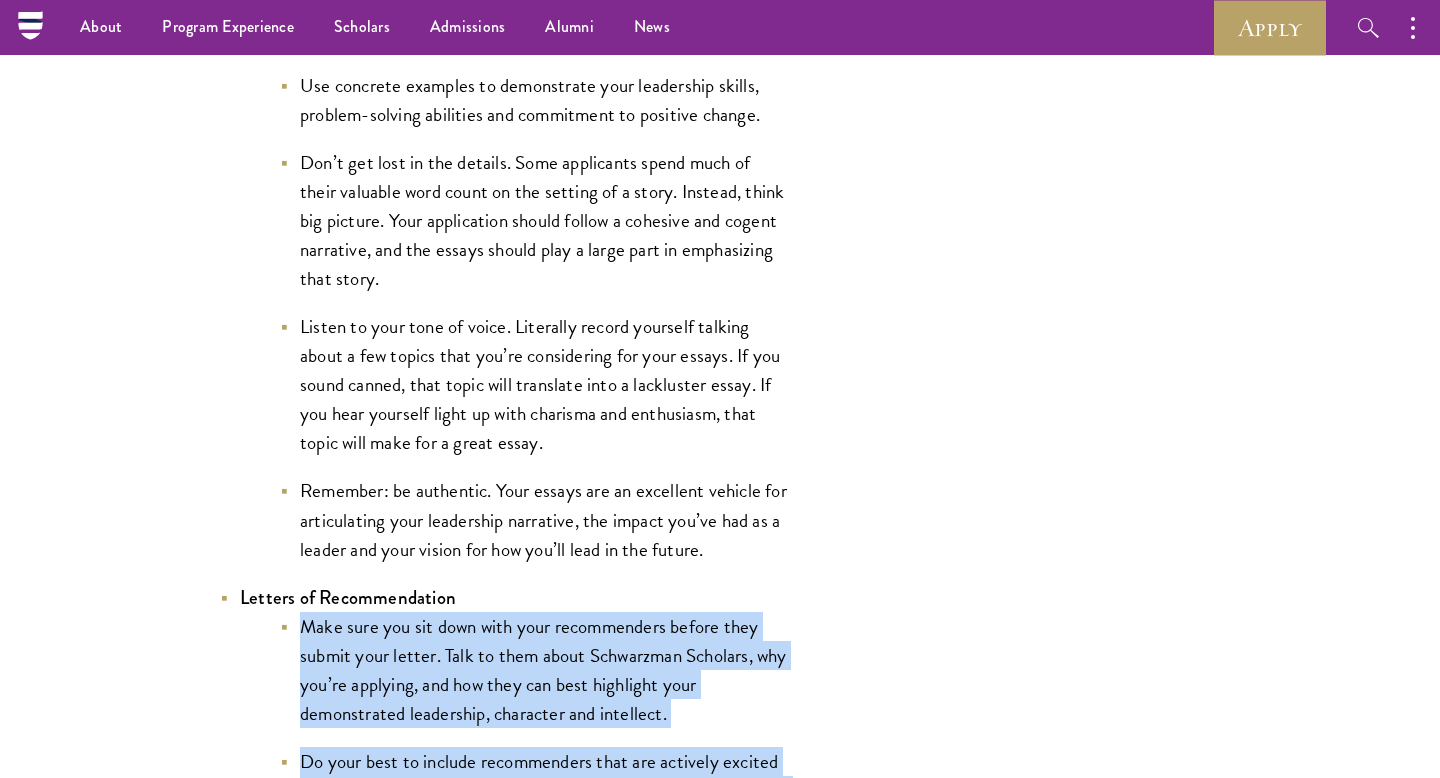 drag, startPoint x: 782, startPoint y: 456, endPoint x: 286, endPoint y: 629, distance: 525.3047 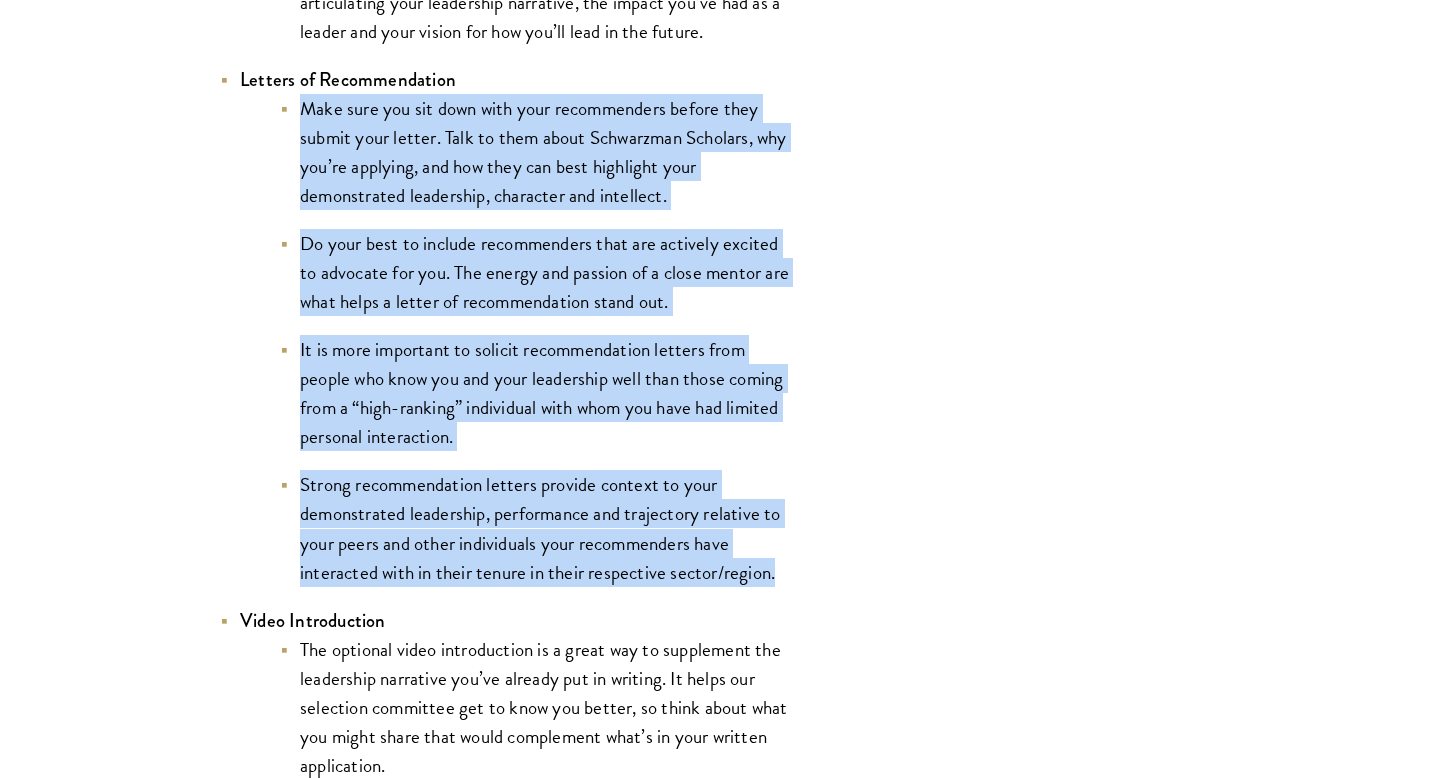 scroll, scrollTop: 2871, scrollLeft: 0, axis: vertical 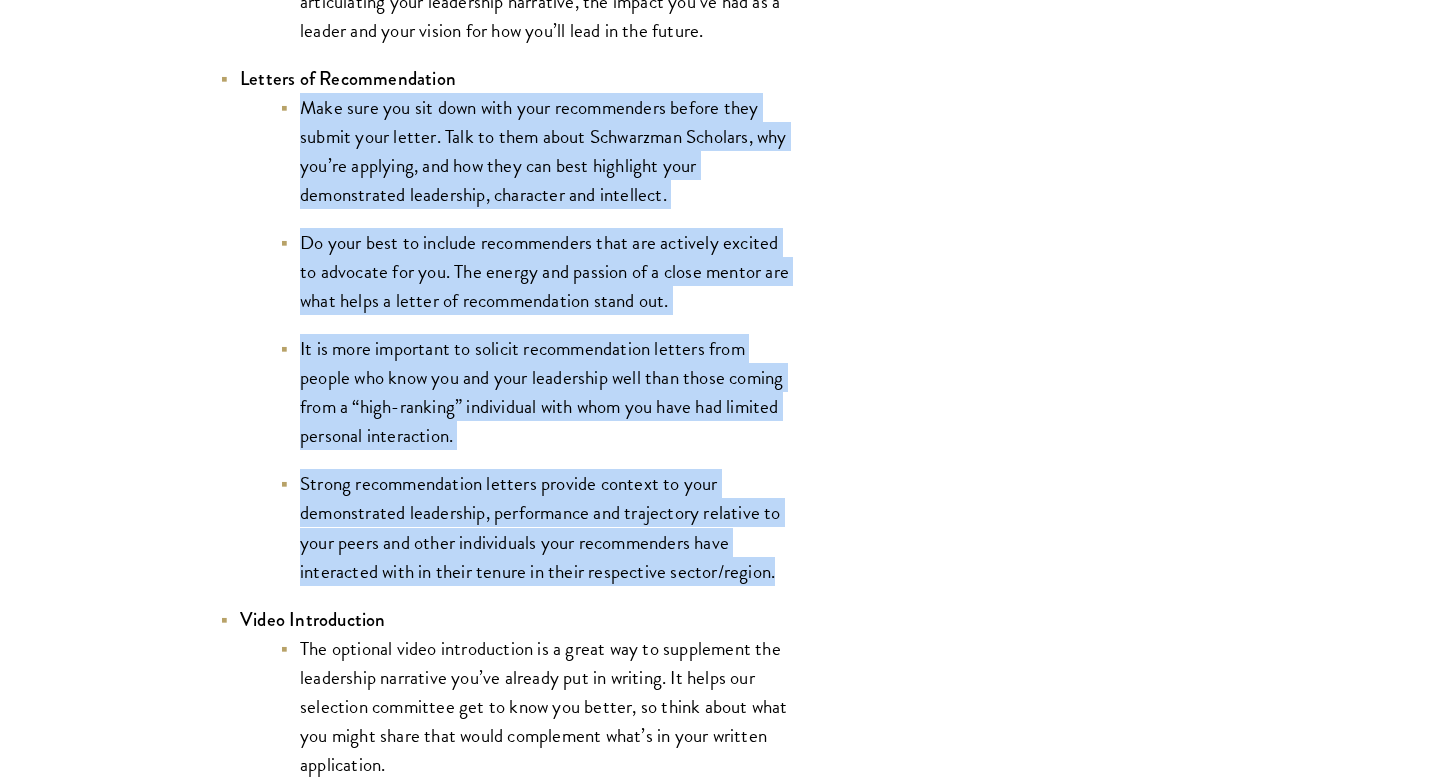 copy on "Make sure you sit down with your recommenders before they submit your letter. Talk to them about Schwarzman Scholars, why you’re applying, and how they can best highlight your demonstrated leadership, character and intellect.
Do your best to include recommenders that are actively excited to advocate for you. The energy and passion of a close mentor are what helps a letter of recommendation stand out.
It is more important to solicit recommendation letters from people who know you and your leadership well than those coming from a “high-ranking” individual with whom you have had limited personal interaction.
Strong recommendation letters provide context to your demonstrated leadership, performance and trajectory relative to your peers and other individuals your recommenders have interacted with in their tenure in their respective sector/region." 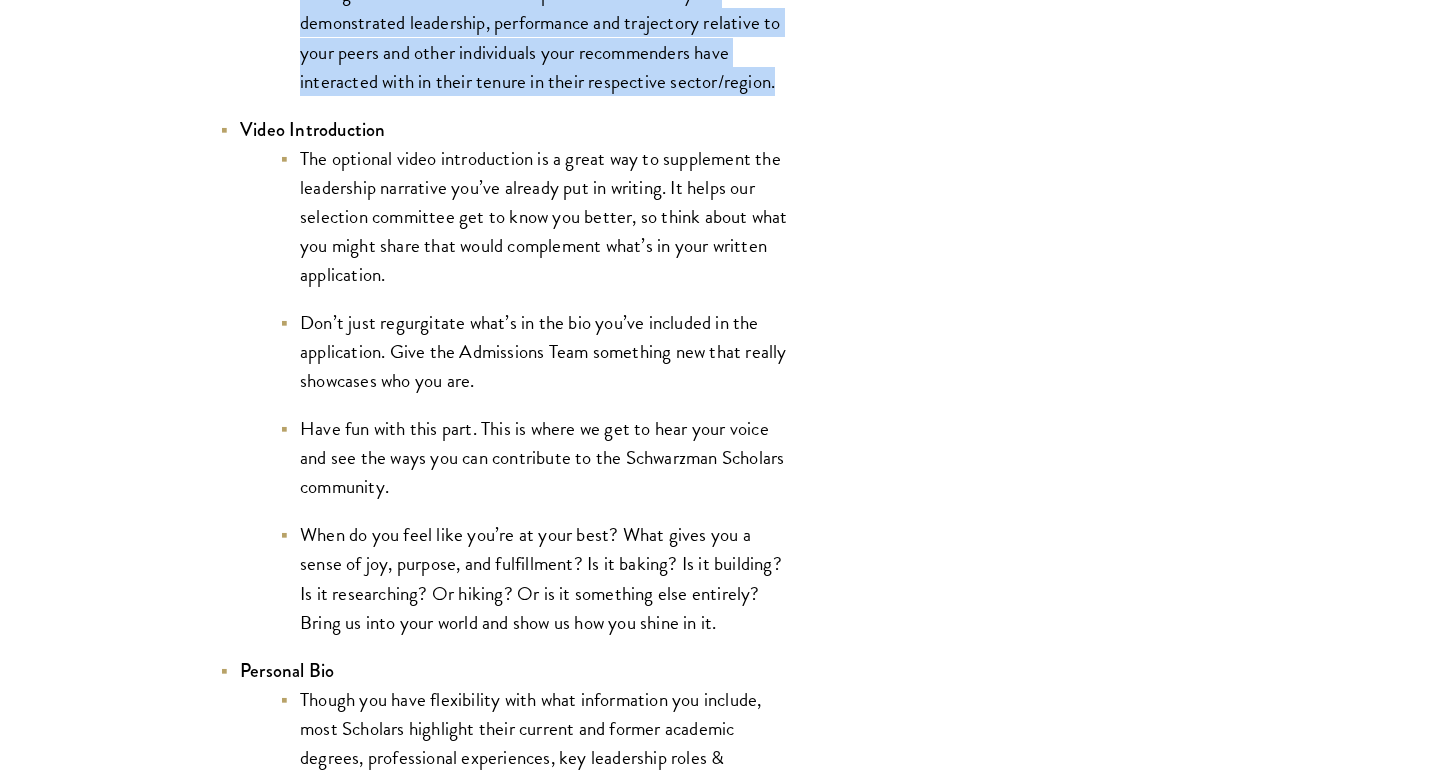 scroll, scrollTop: 3368, scrollLeft: 0, axis: vertical 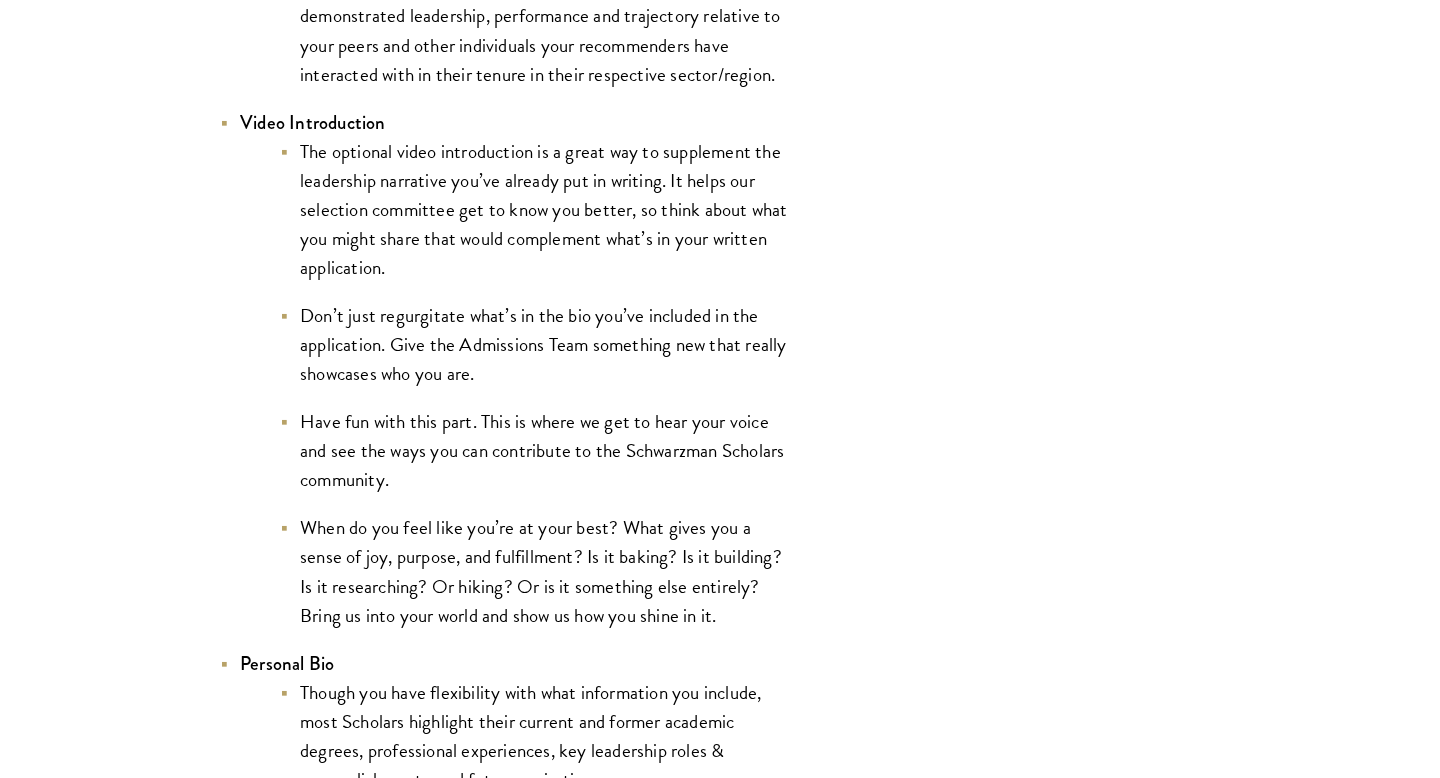 click on "The optional video introduction is a great way to supplement the leadership narrative you’ve already put in writing. It helps our selection committee get to know you better, so think about what you might share that would complement what’s in your written application." at bounding box center [535, 209] 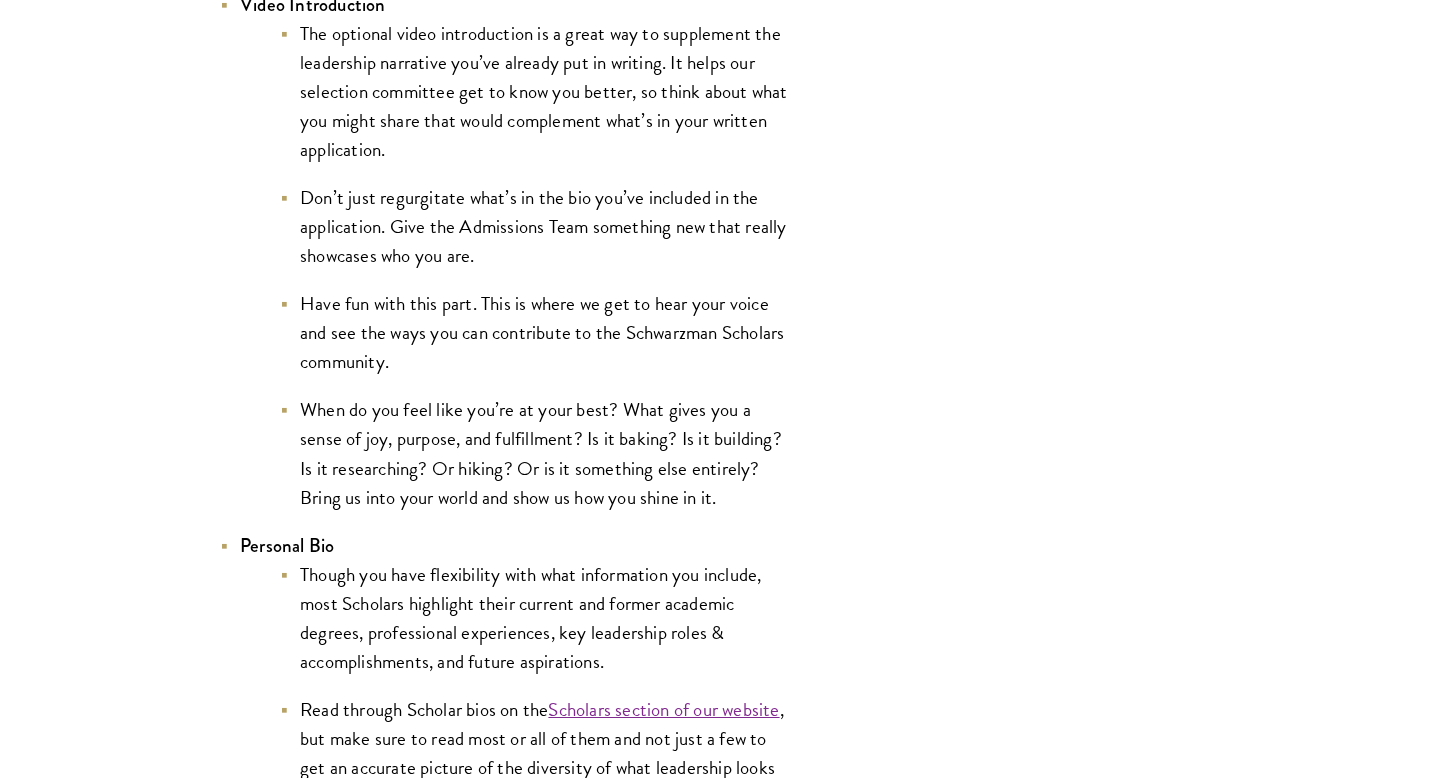 scroll, scrollTop: 3491, scrollLeft: 0, axis: vertical 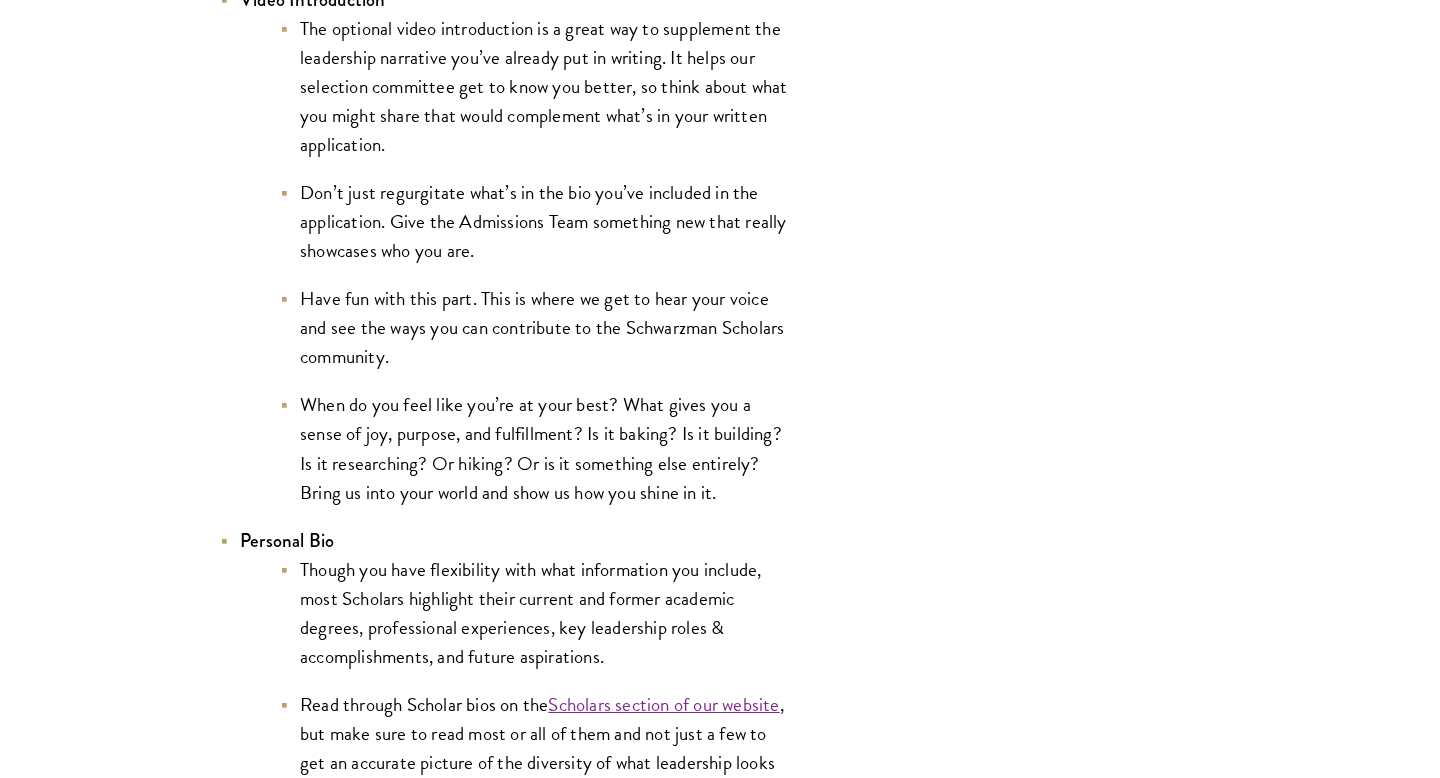 click on "Don’t just regurgitate what’s in the bio you’ve included in the application. Give the Admissions Team something new that really showcases who you are." at bounding box center (535, 221) 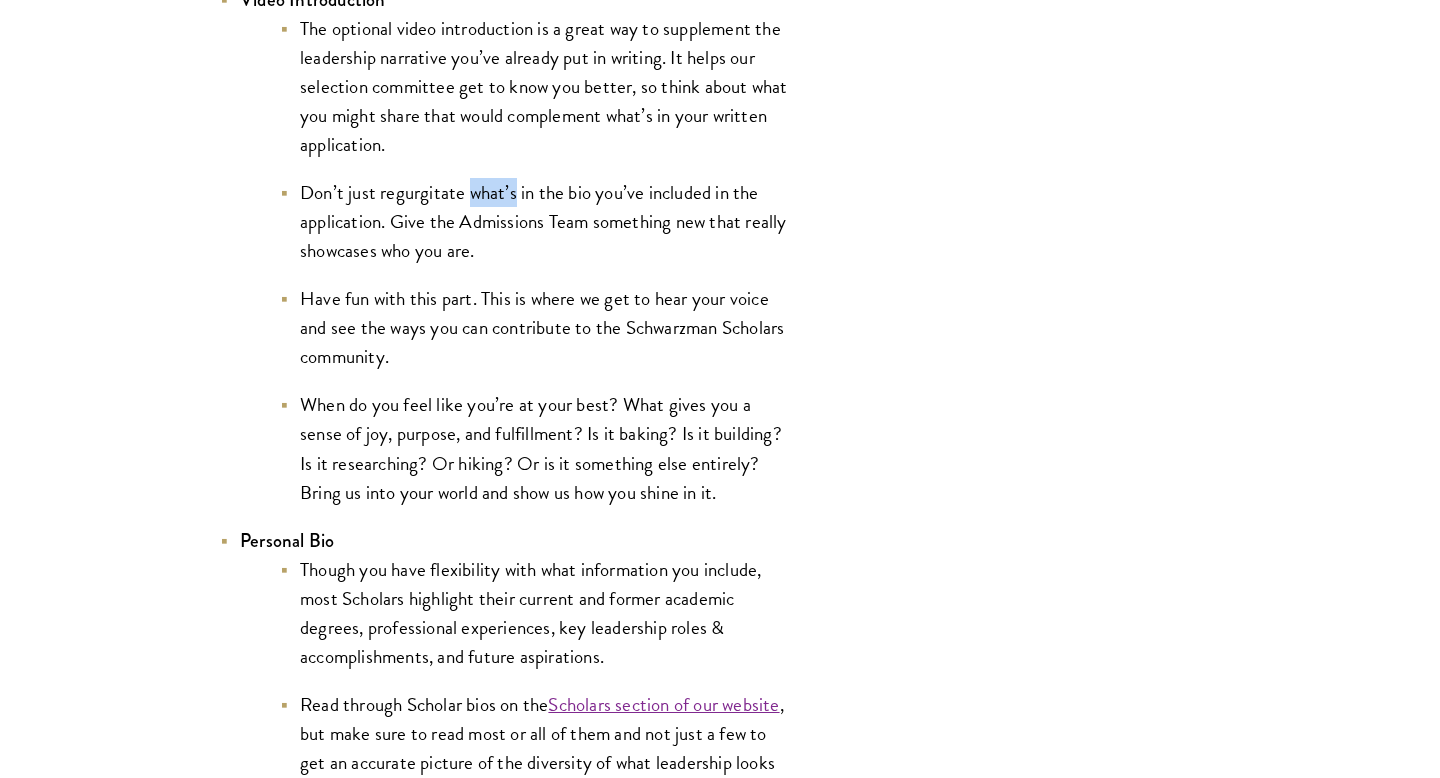 click on "Don’t just regurgitate what’s in the bio you’ve included in the application. Give the Admissions Team something new that really showcases who you are." at bounding box center (535, 221) 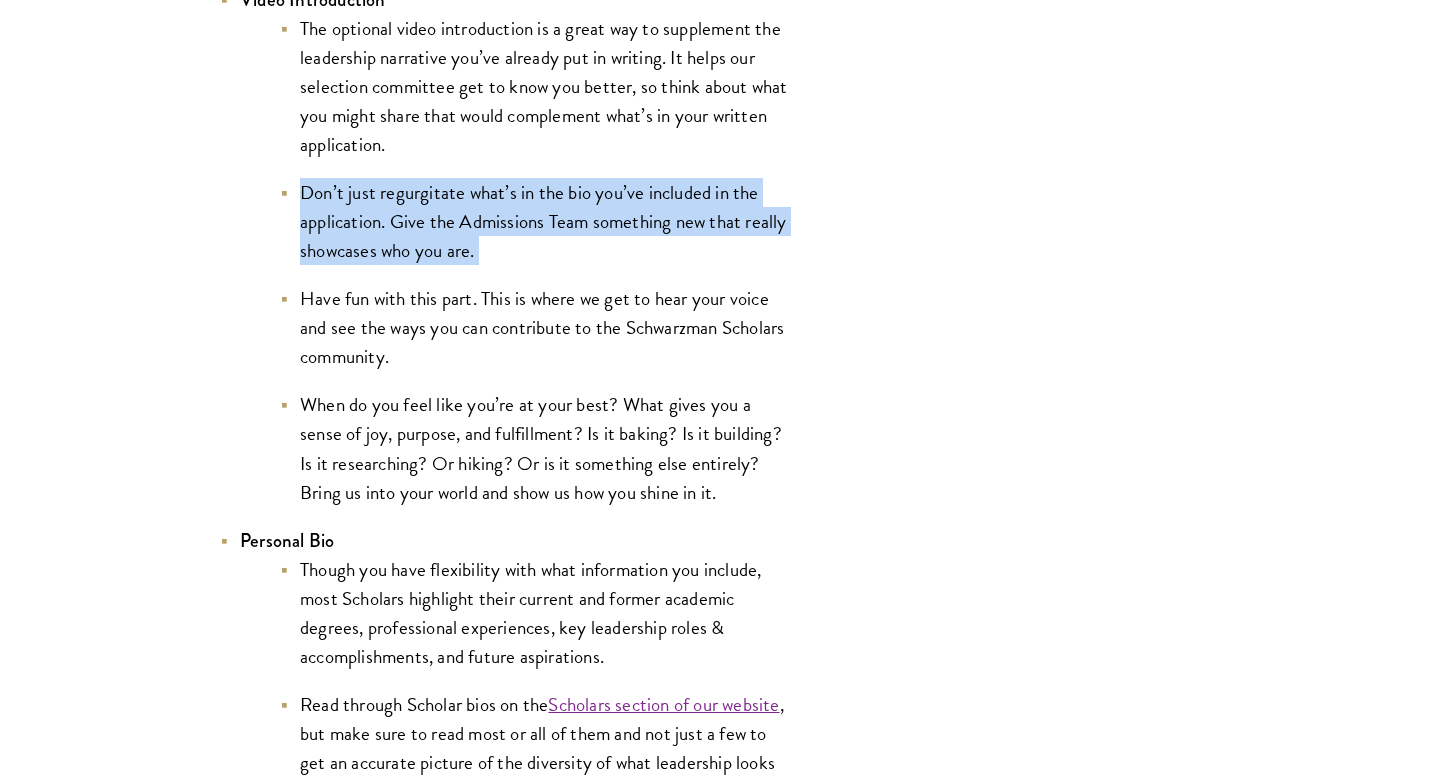 click on "Don’t just regurgitate what’s in the bio you’ve included in the application. Give the Admissions Team something new that really showcases who you are." at bounding box center [535, 221] 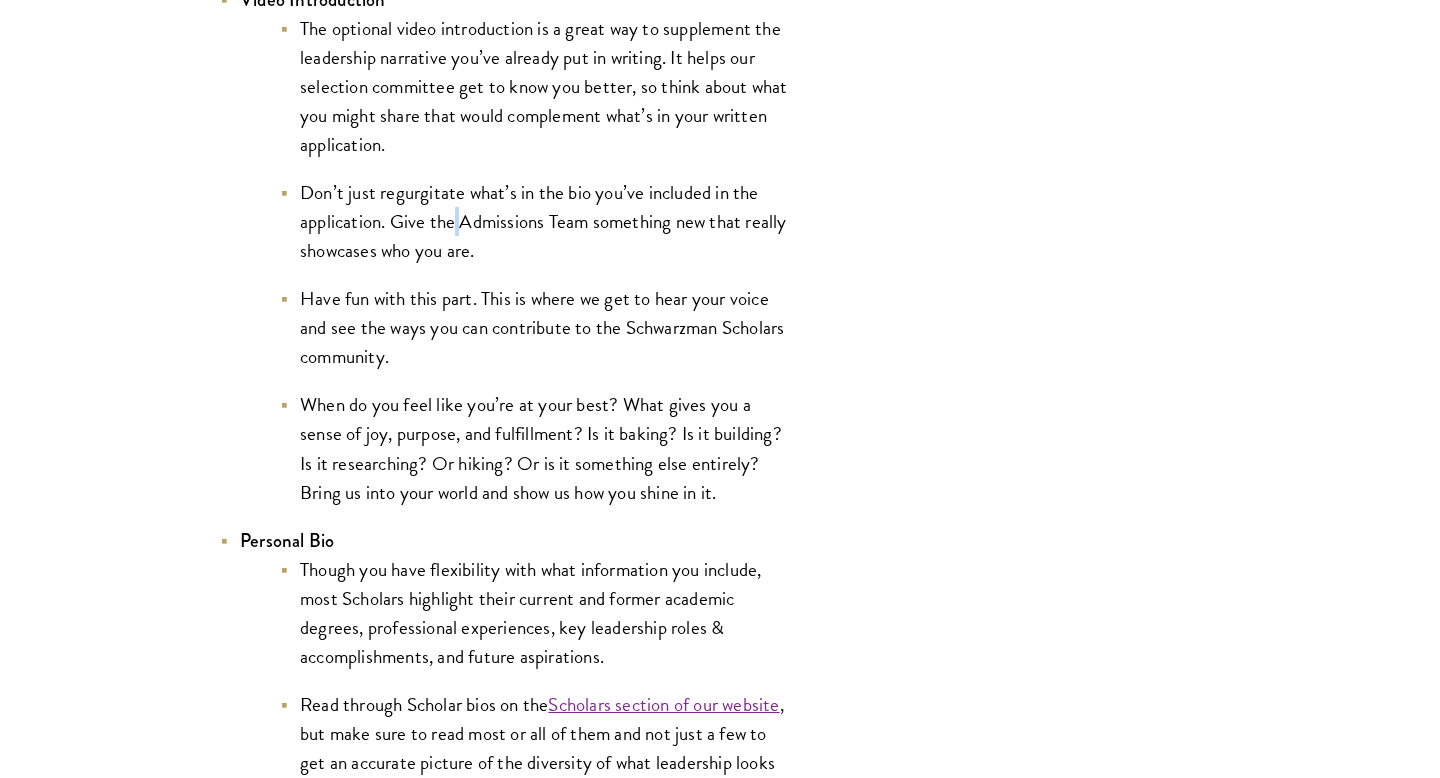 click on "Don’t just regurgitate what’s in the bio you’ve included in the application. Give the Admissions Team something new that really showcases who you are." at bounding box center (535, 221) 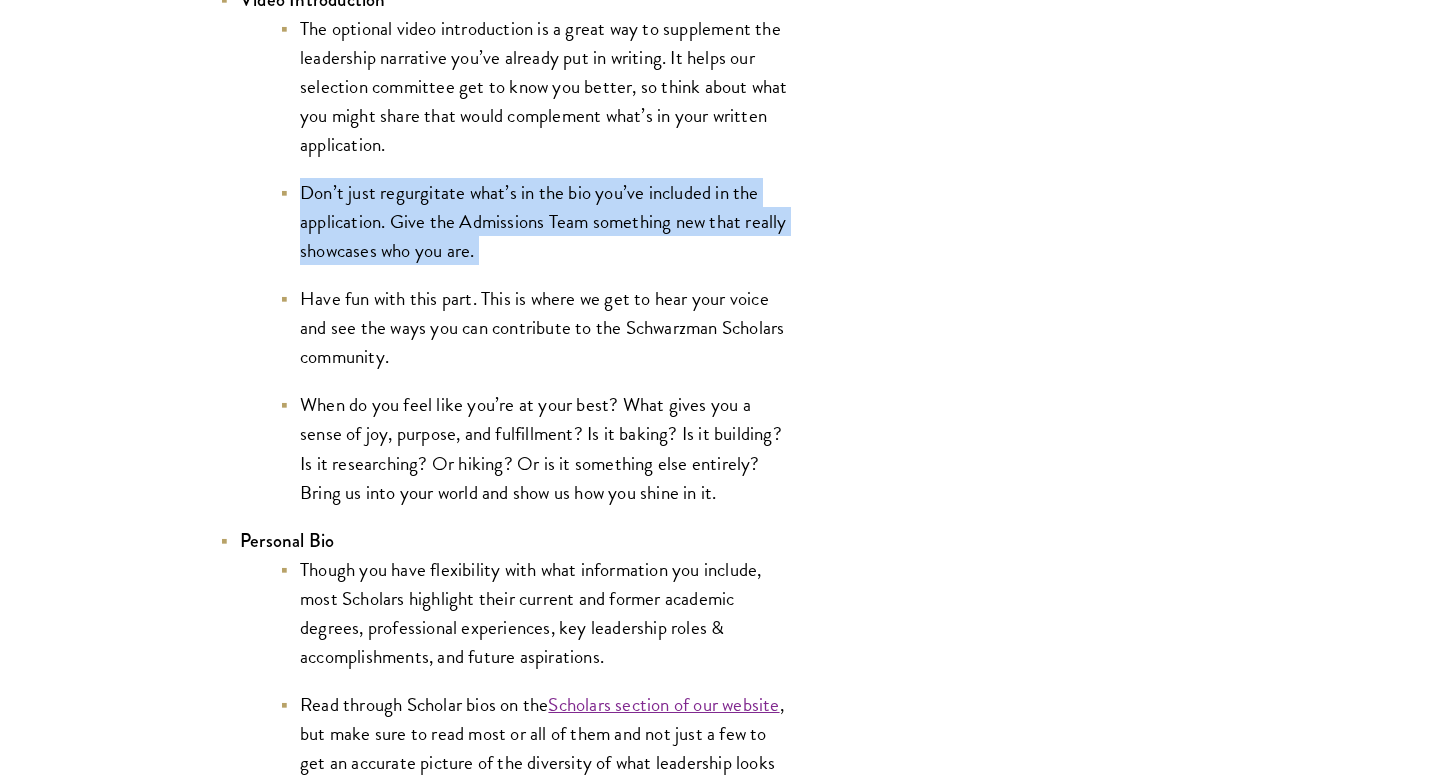 click on "Don’t just regurgitate what’s in the bio you’ve included in the application. Give the Admissions Team something new that really showcases who you are." at bounding box center [535, 221] 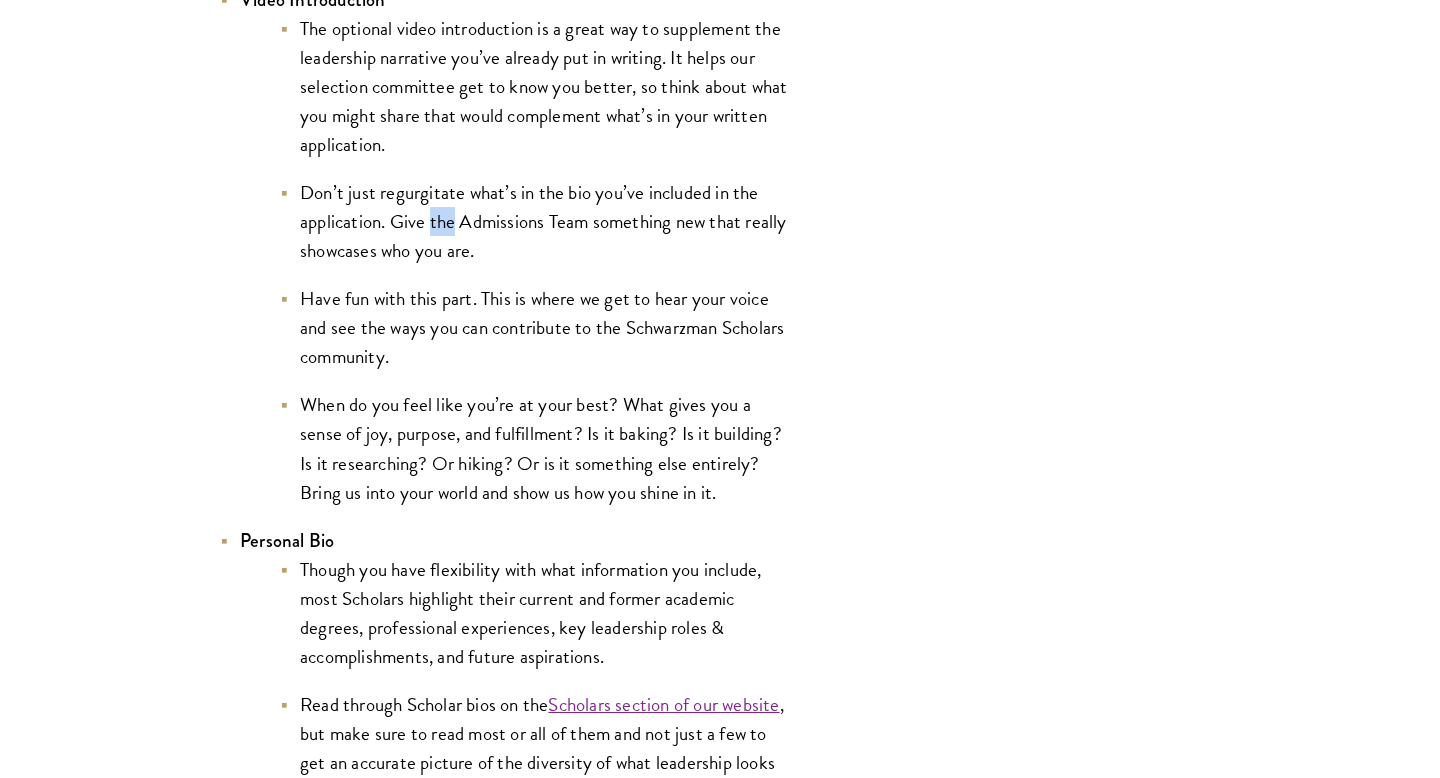 click on "Don’t just regurgitate what’s in the bio you’ve included in the application. Give the Admissions Team something new that really showcases who you are." at bounding box center [535, 221] 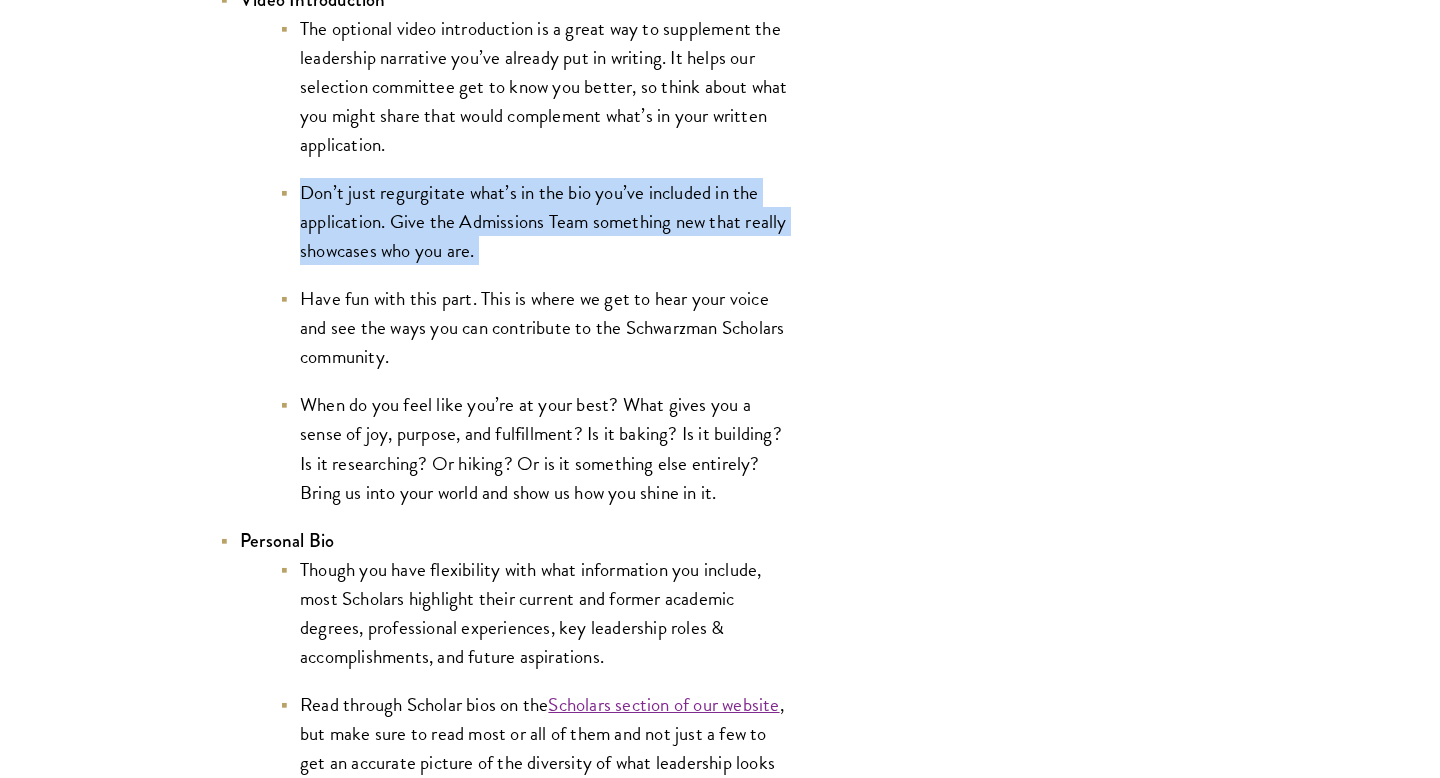 click on "Don’t just regurgitate what’s in the bio you’ve included in the application. Give the Admissions Team something new that really showcases who you are." at bounding box center (535, 221) 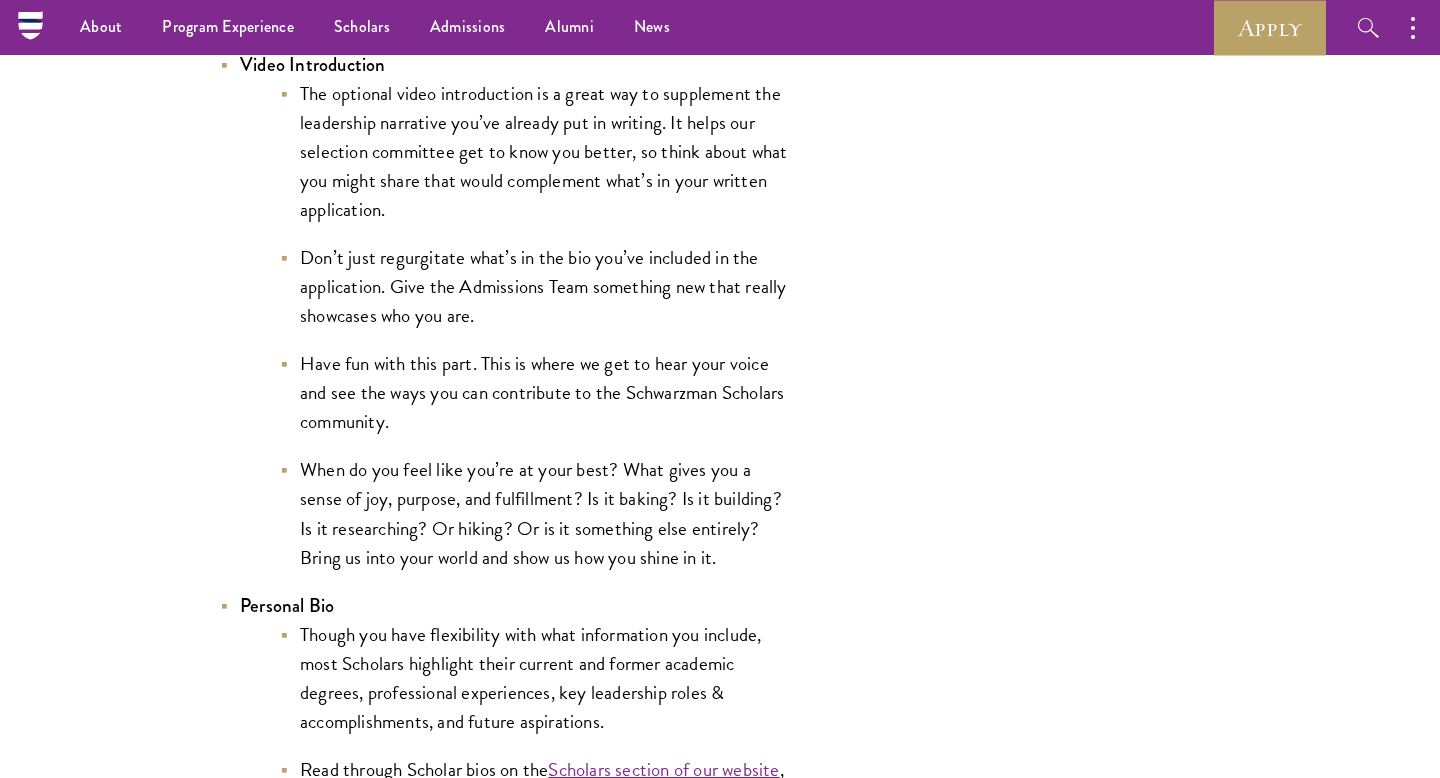scroll, scrollTop: 3428, scrollLeft: 0, axis: vertical 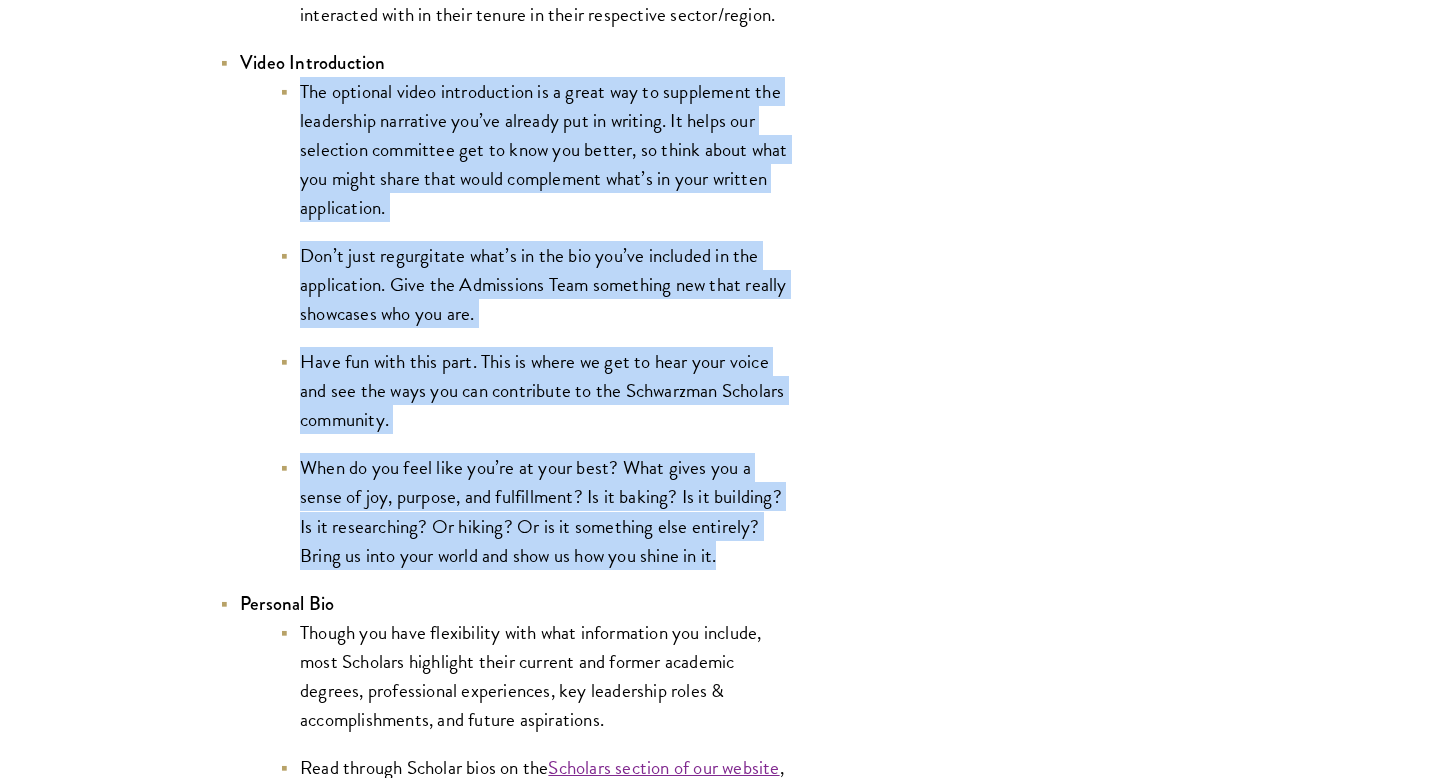 drag, startPoint x: 300, startPoint y: 92, endPoint x: 749, endPoint y: 573, distance: 657.9985 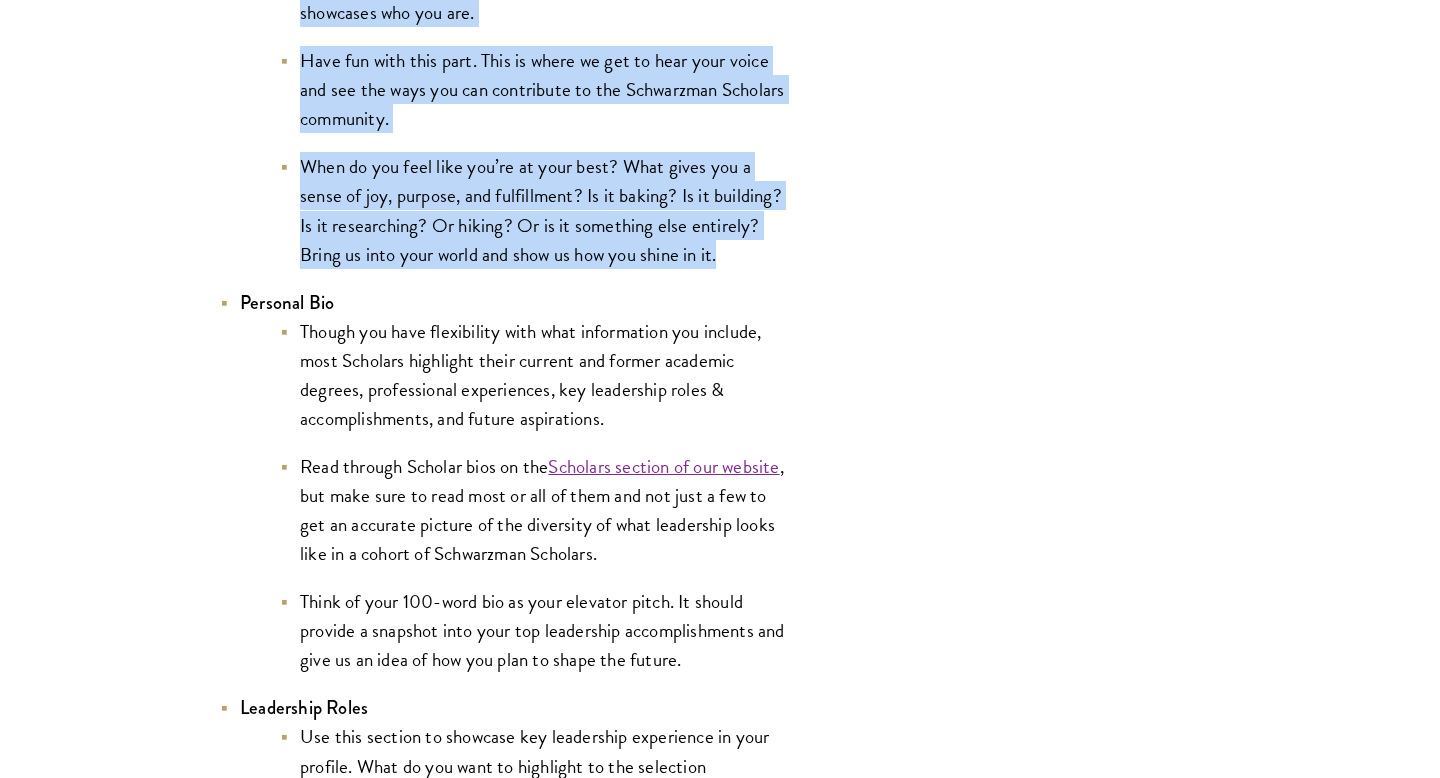 scroll, scrollTop: 3838, scrollLeft: 0, axis: vertical 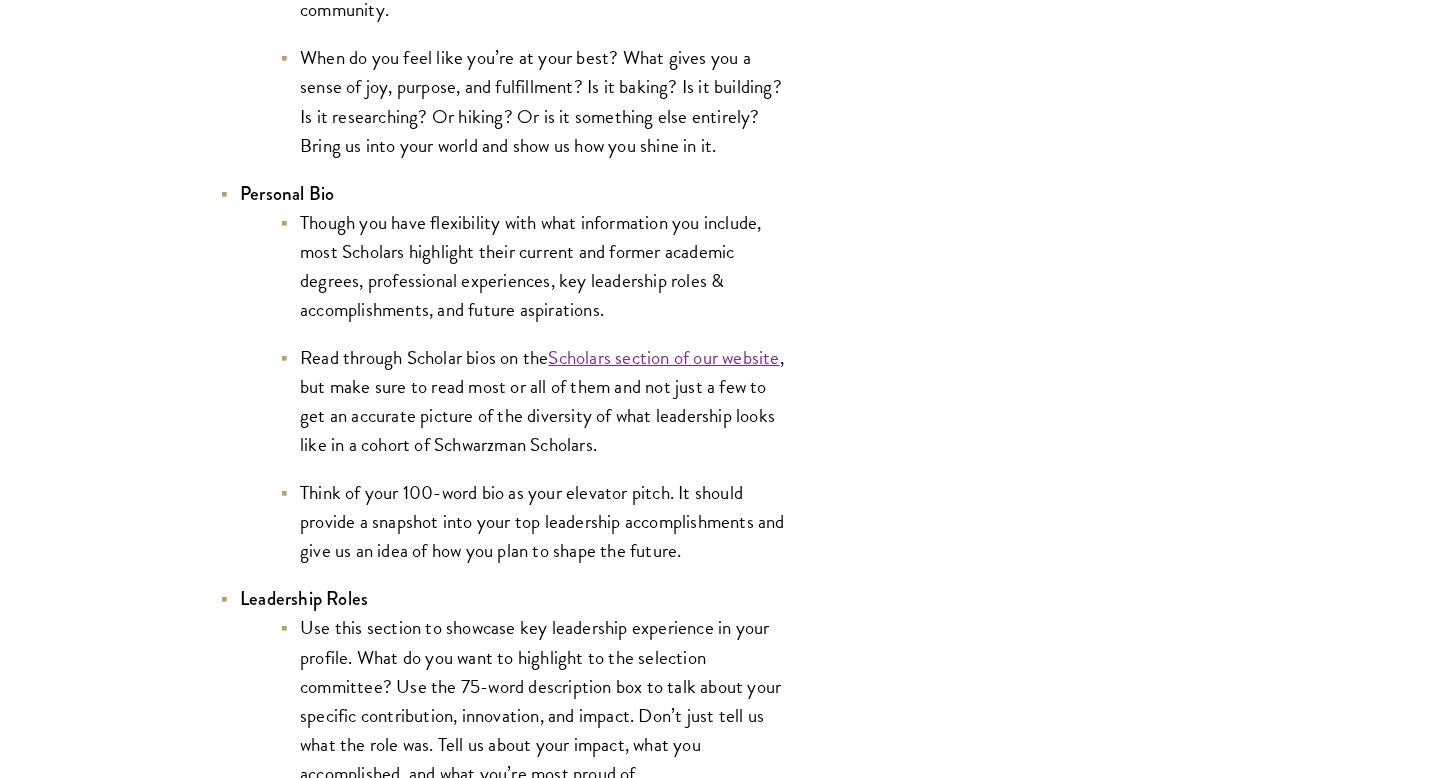 click on "Read through Scholar bios on the  Scholars section of our website , but make sure to read most or all of them and not just a few to get an accurate picture of the diversity of what leadership looks like in a cohort of Schwarzman Scholars." at bounding box center (535, 401) 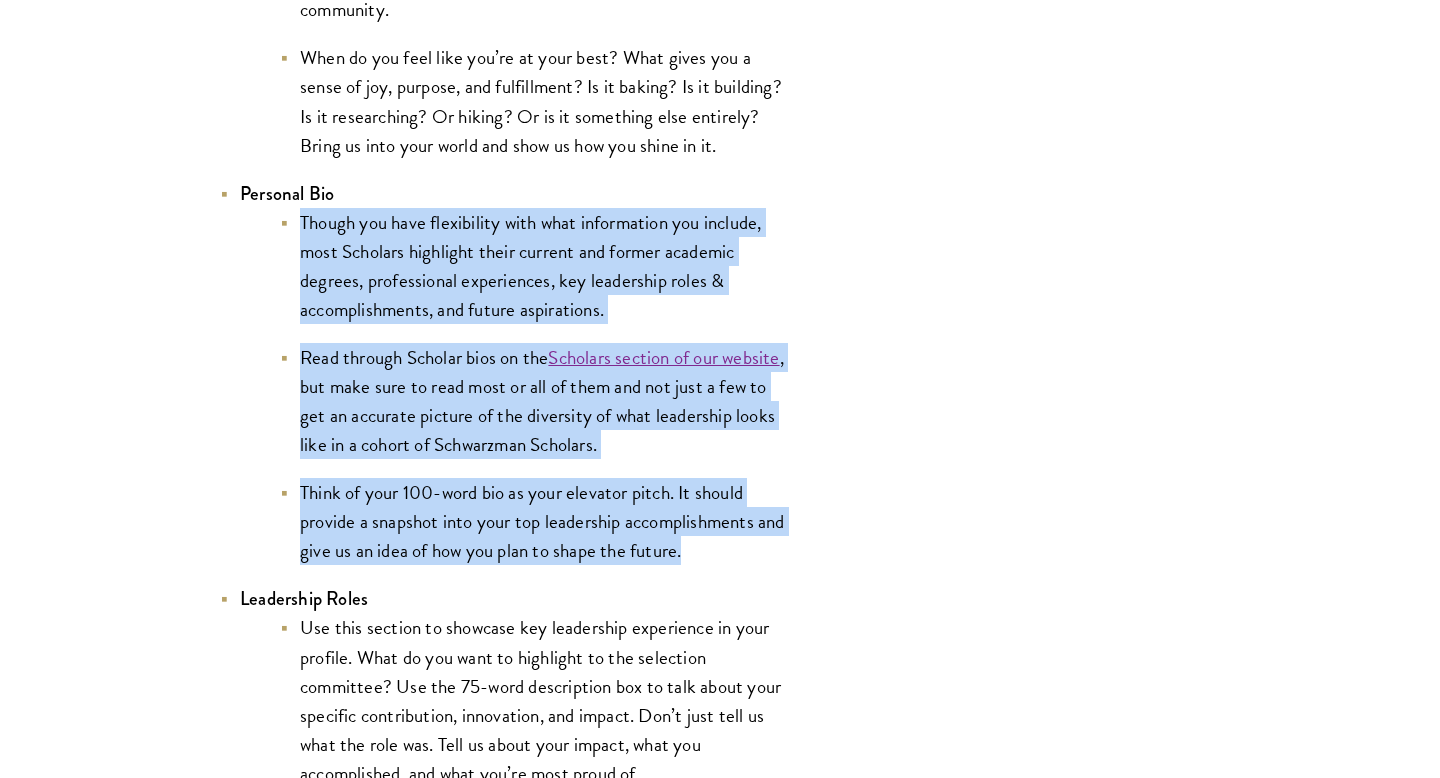 drag, startPoint x: 298, startPoint y: 222, endPoint x: 757, endPoint y: 557, distance: 568.24817 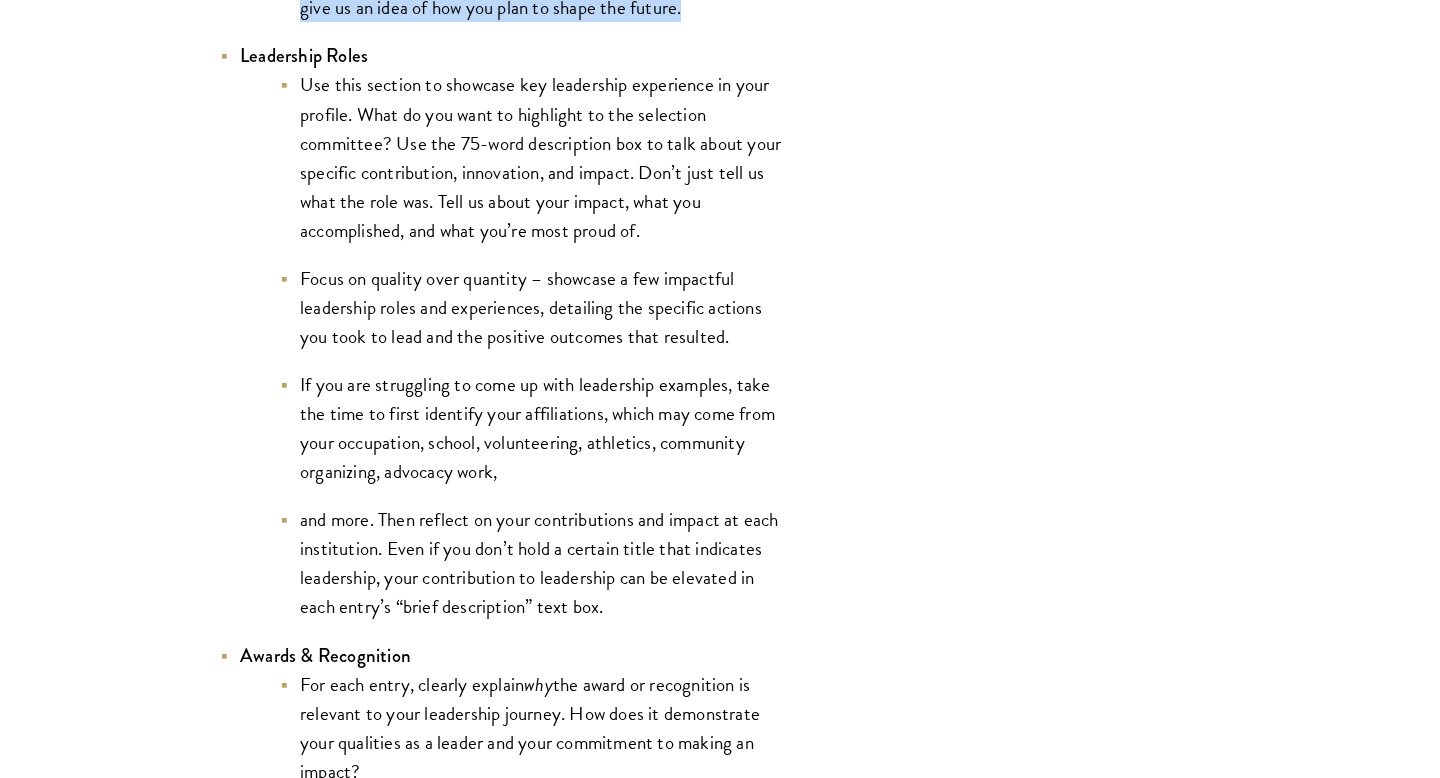 scroll, scrollTop: 4383, scrollLeft: 0, axis: vertical 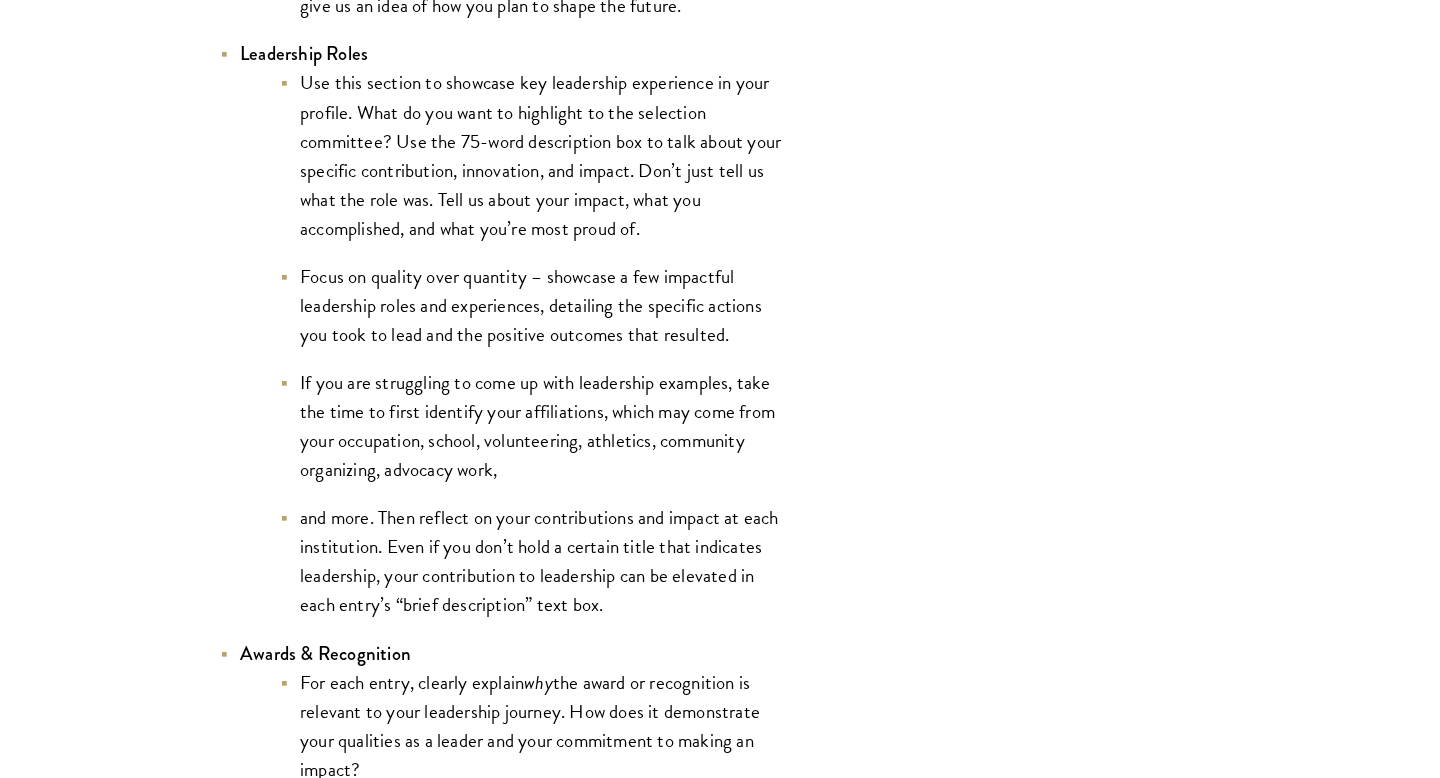 click on "Use this section to showcase key leadership experience in your profile. What do you want to highlight to the selection committee? Use the 75-word description box to talk about your specific contribution, innovation, and impact. Don’t just tell us what the role was. Tell us about your impact, what you accomplished, and what you’re most proud of." at bounding box center (535, 155) 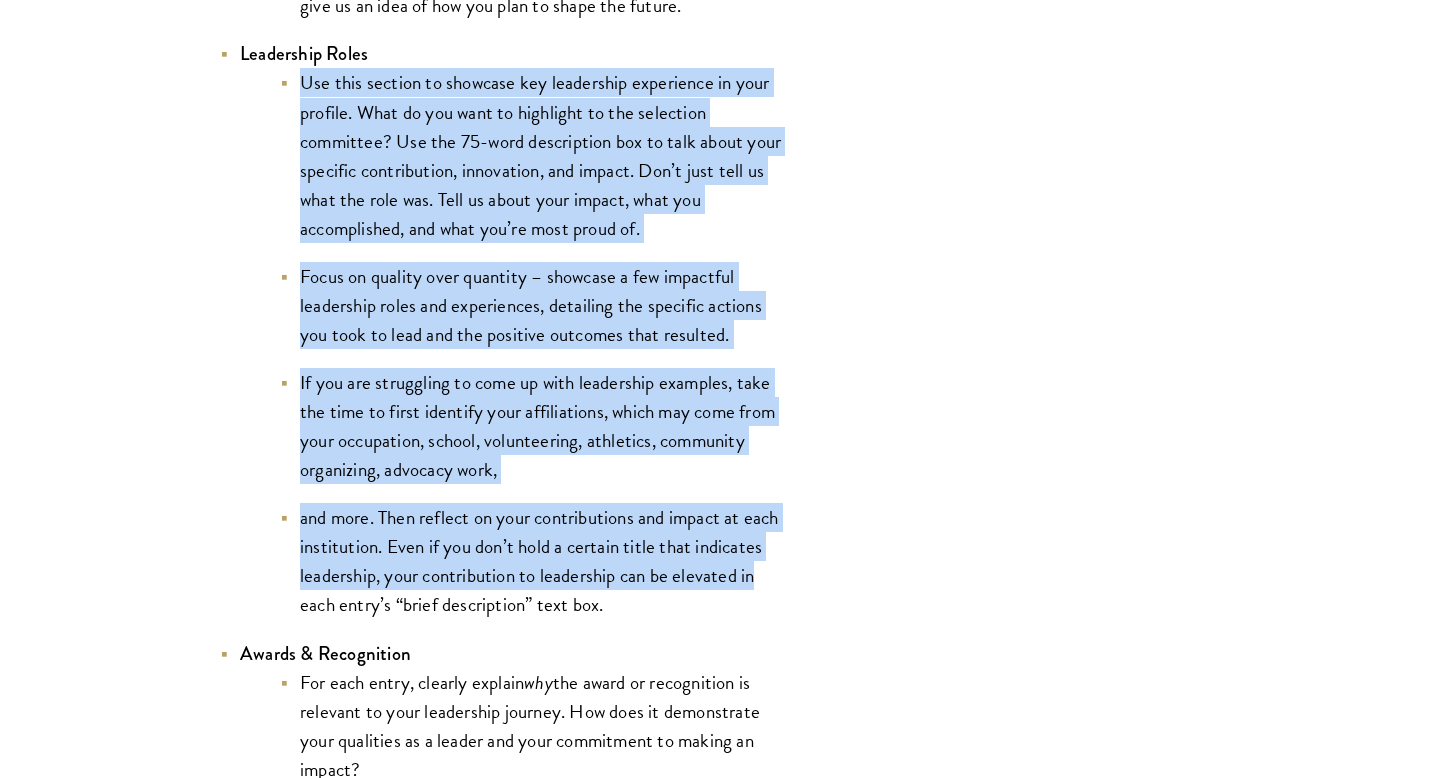 drag, startPoint x: 298, startPoint y: 89, endPoint x: 766, endPoint y: 585, distance: 681.9384 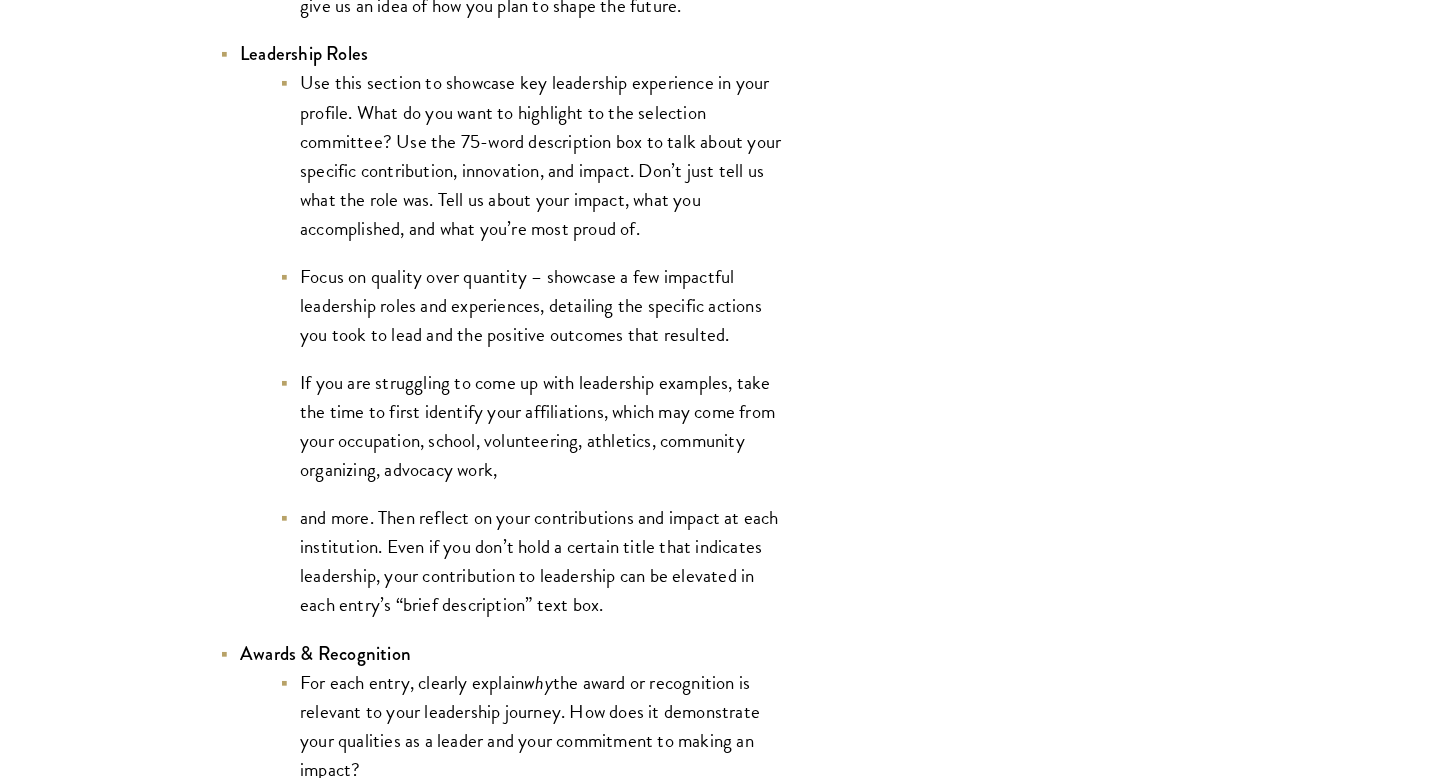 click on "and more. Then reflect on your contributions and impact at each institution. Even if you don’t hold a certain title that indicates leadership, your contribution to leadership can be elevated in each entry’s “brief description” text box." at bounding box center [535, 561] 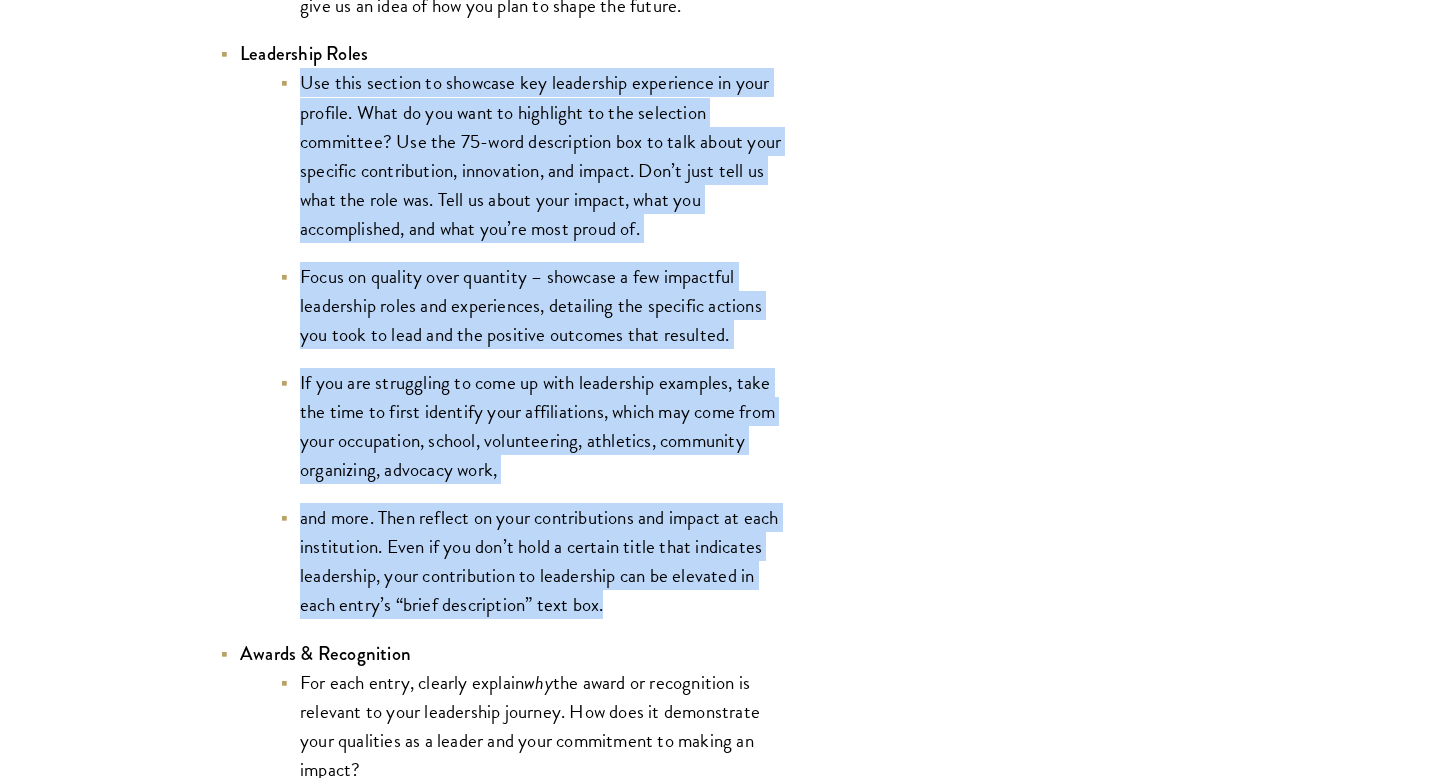 drag, startPoint x: 301, startPoint y: 83, endPoint x: 696, endPoint y: 622, distance: 668.24097 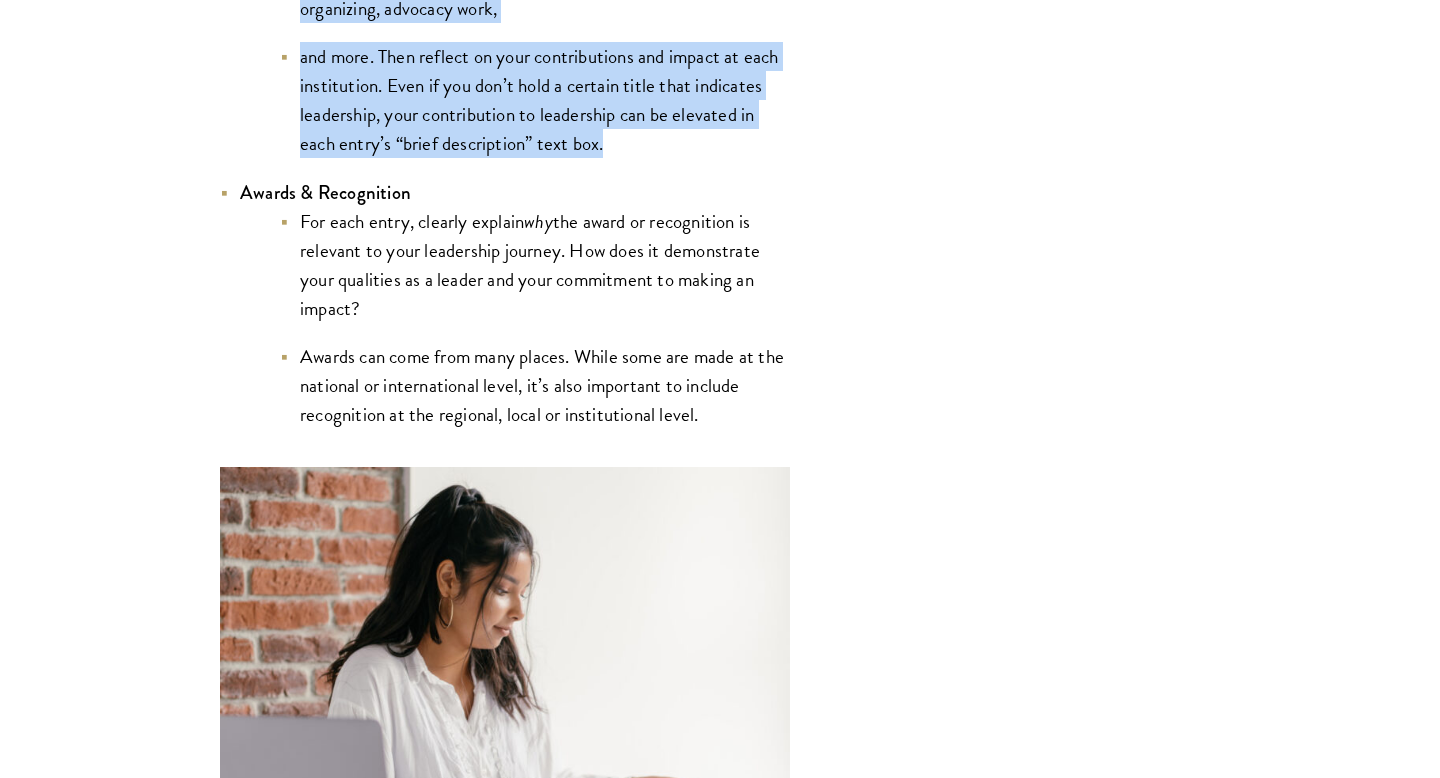 scroll, scrollTop: 4847, scrollLeft: 0, axis: vertical 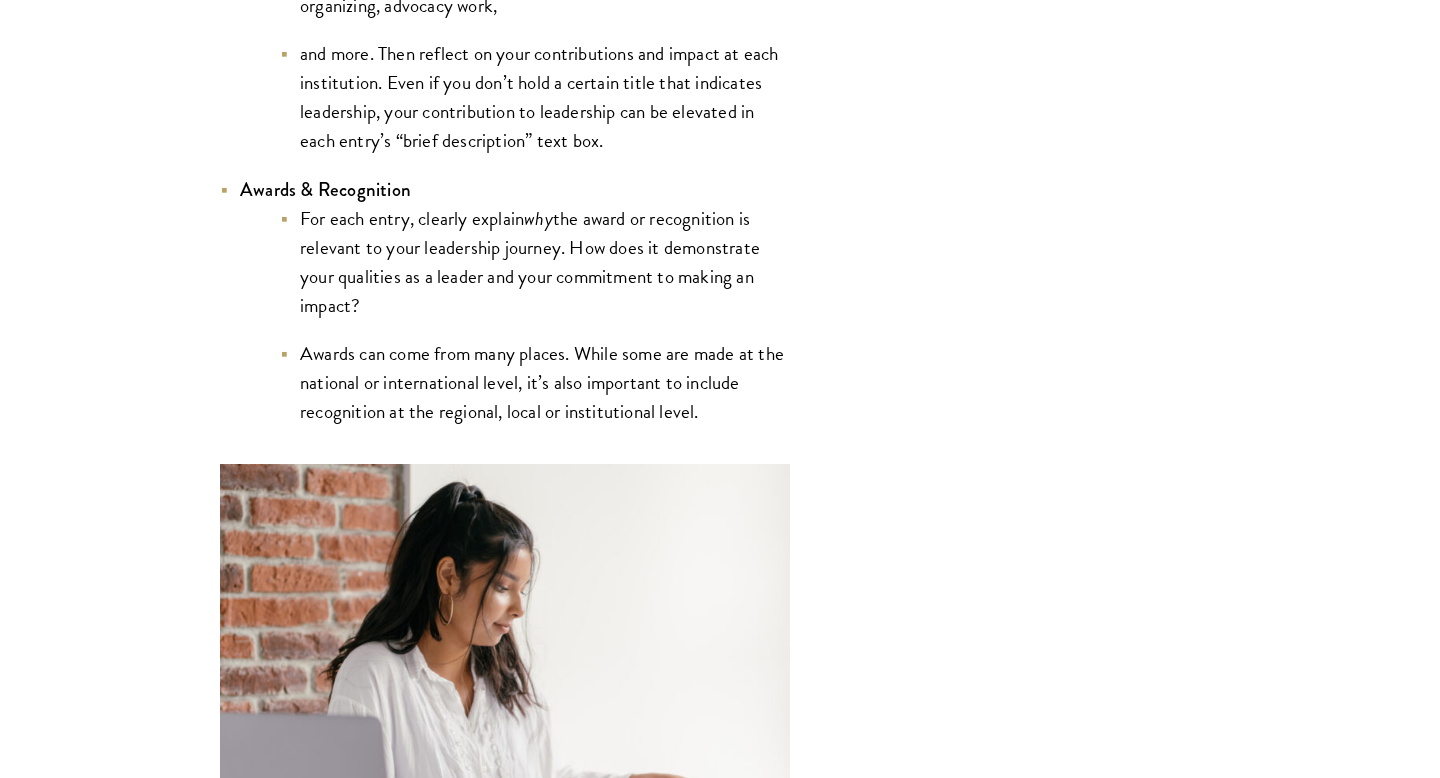 click on "For each entry, clearly explain  why  the award or recognition is relevant to your leadership journey. How does it demonstrate your qualities as a leader and your commitment to making an impact?" at bounding box center [535, 262] 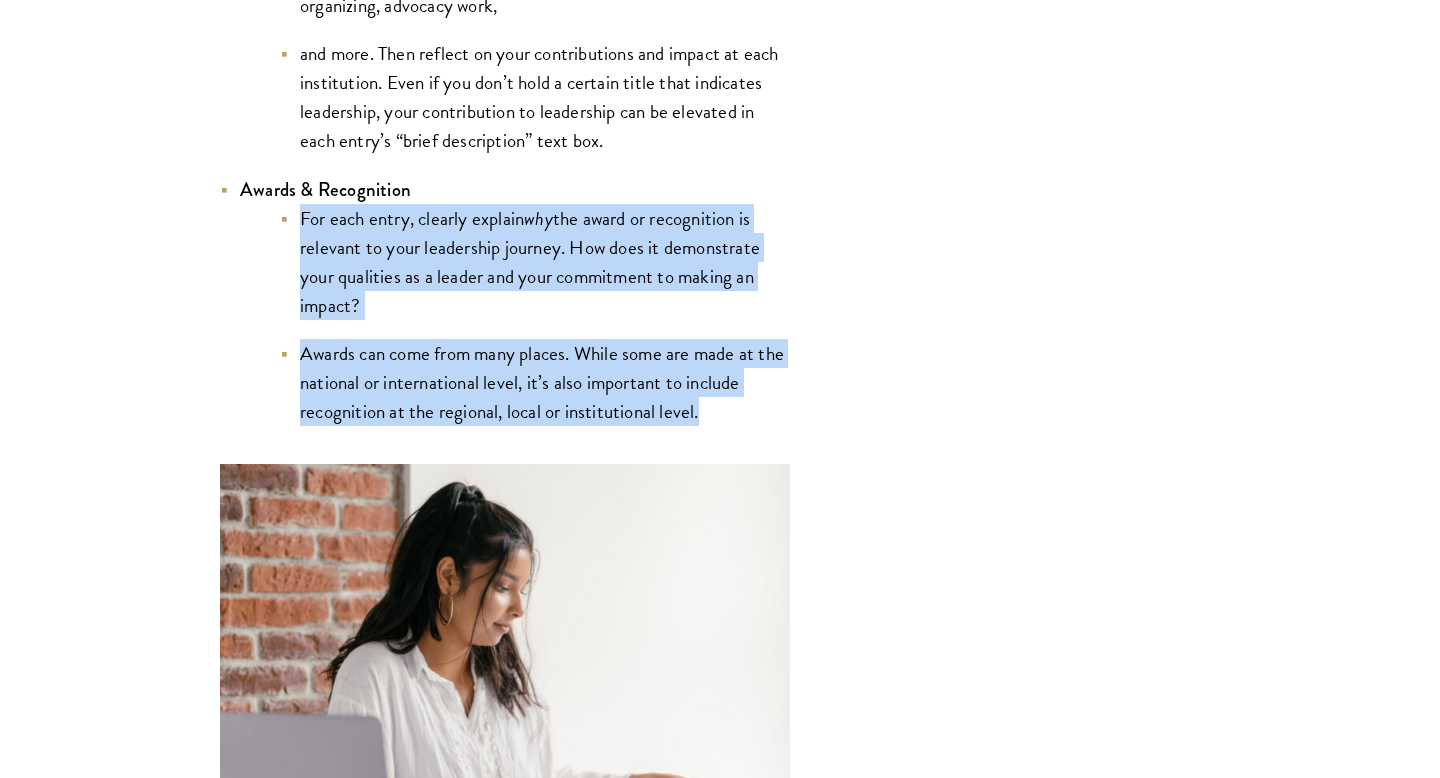 drag, startPoint x: 299, startPoint y: 225, endPoint x: 777, endPoint y: 428, distance: 519.31976 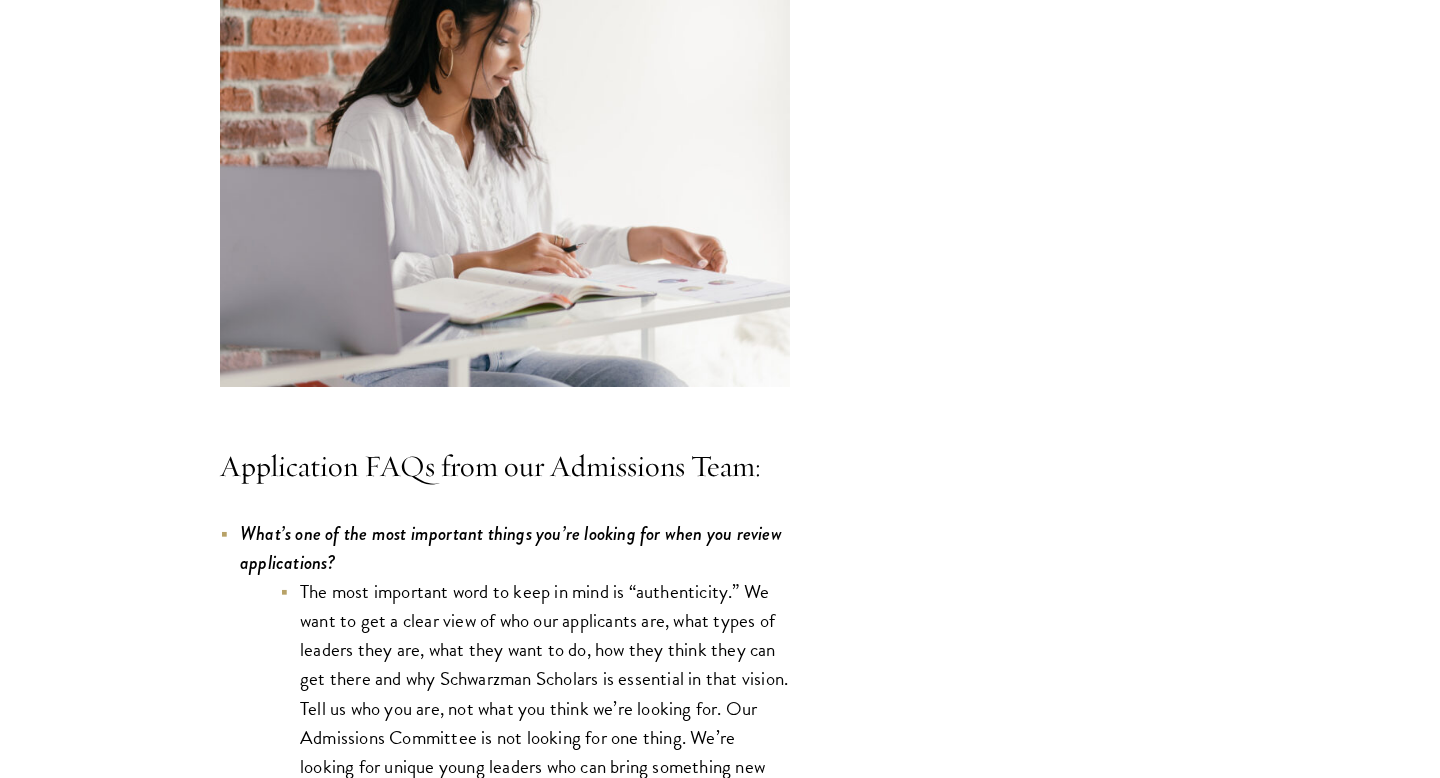 scroll, scrollTop: 5438, scrollLeft: 0, axis: vertical 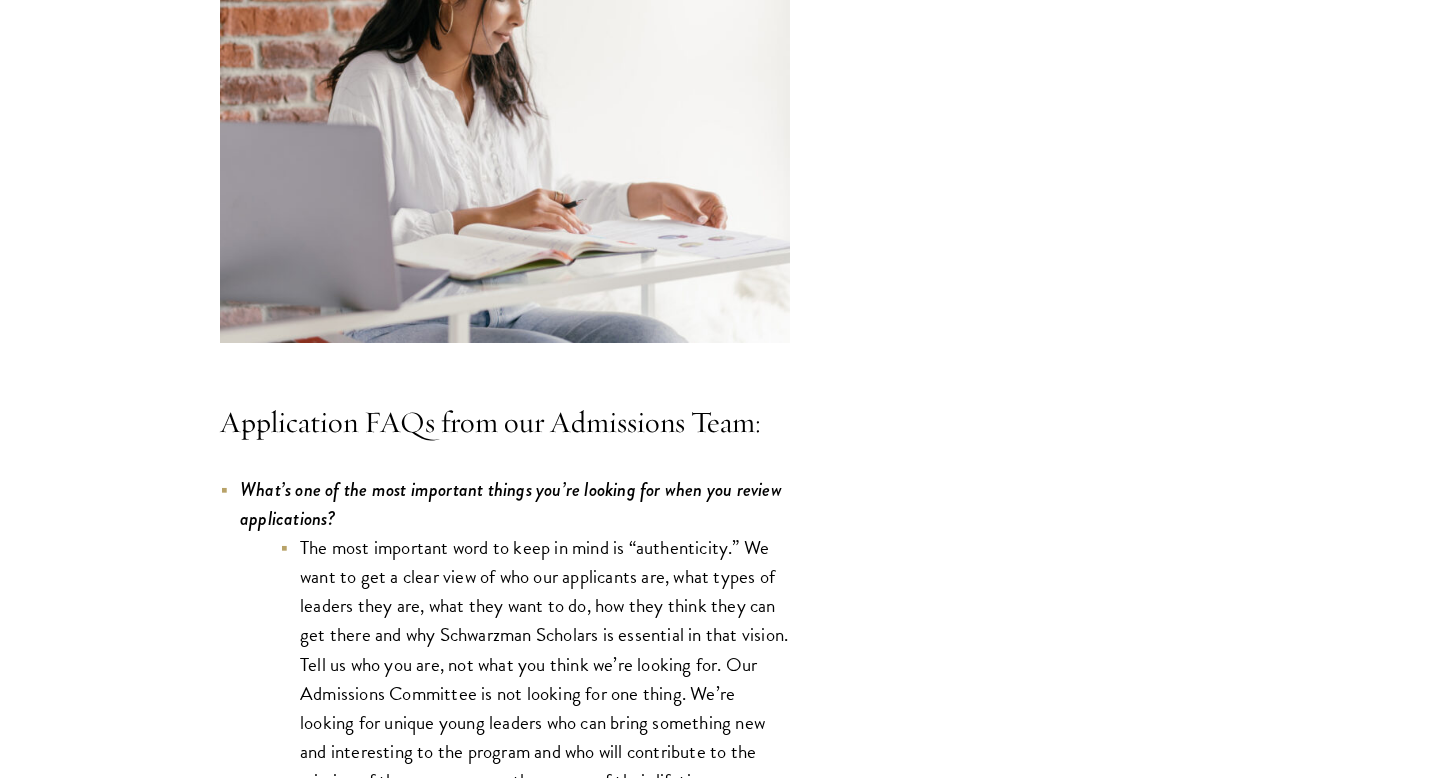 copy on "For each entry, clearly explain  why  the award or recognition is relevant to your leadership journey. How does it demonstrate your qualities as a leader and your commitment to making an impact?
Awards can come from many places. While some are made at the national or international level, it’s also important to include recognition at the regional, local or institutional level." 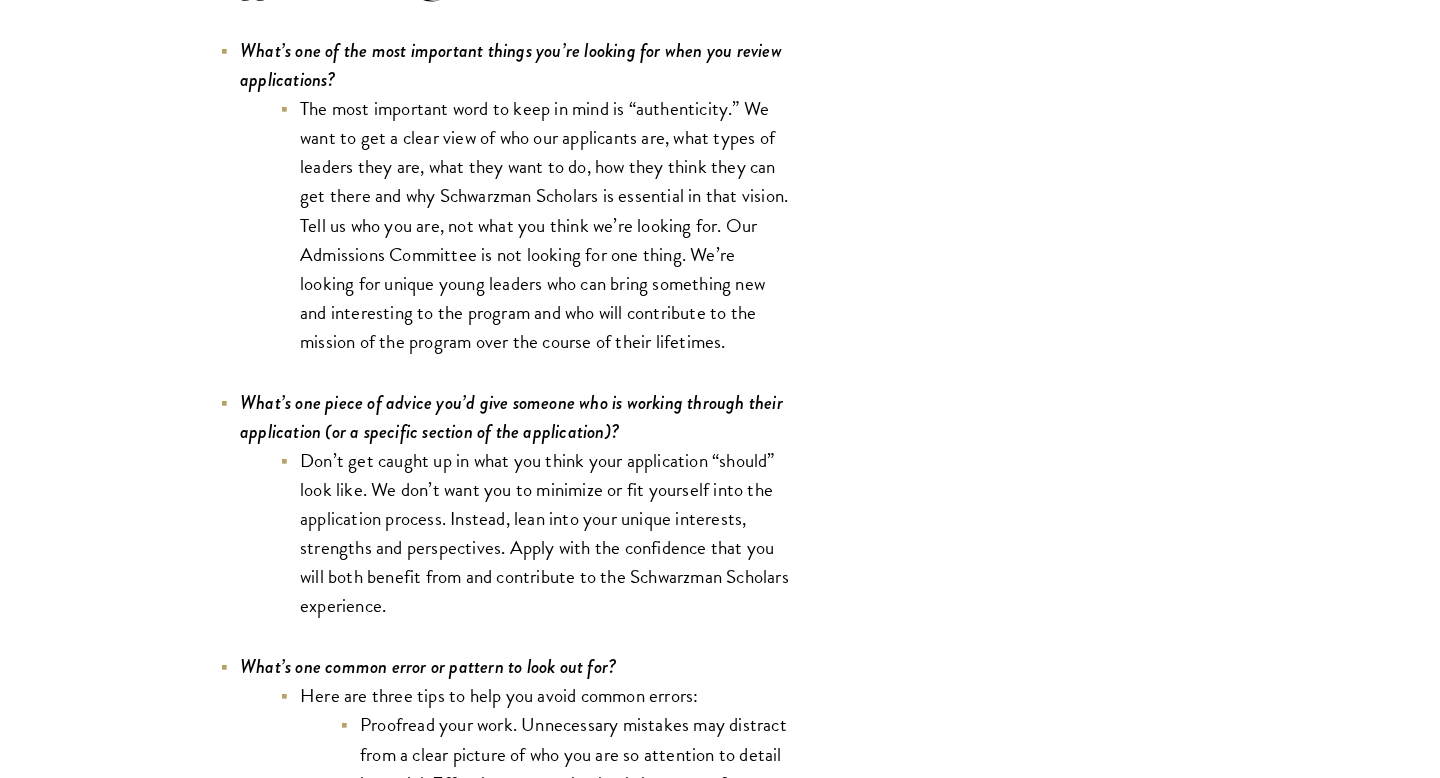 scroll, scrollTop: 5886, scrollLeft: 0, axis: vertical 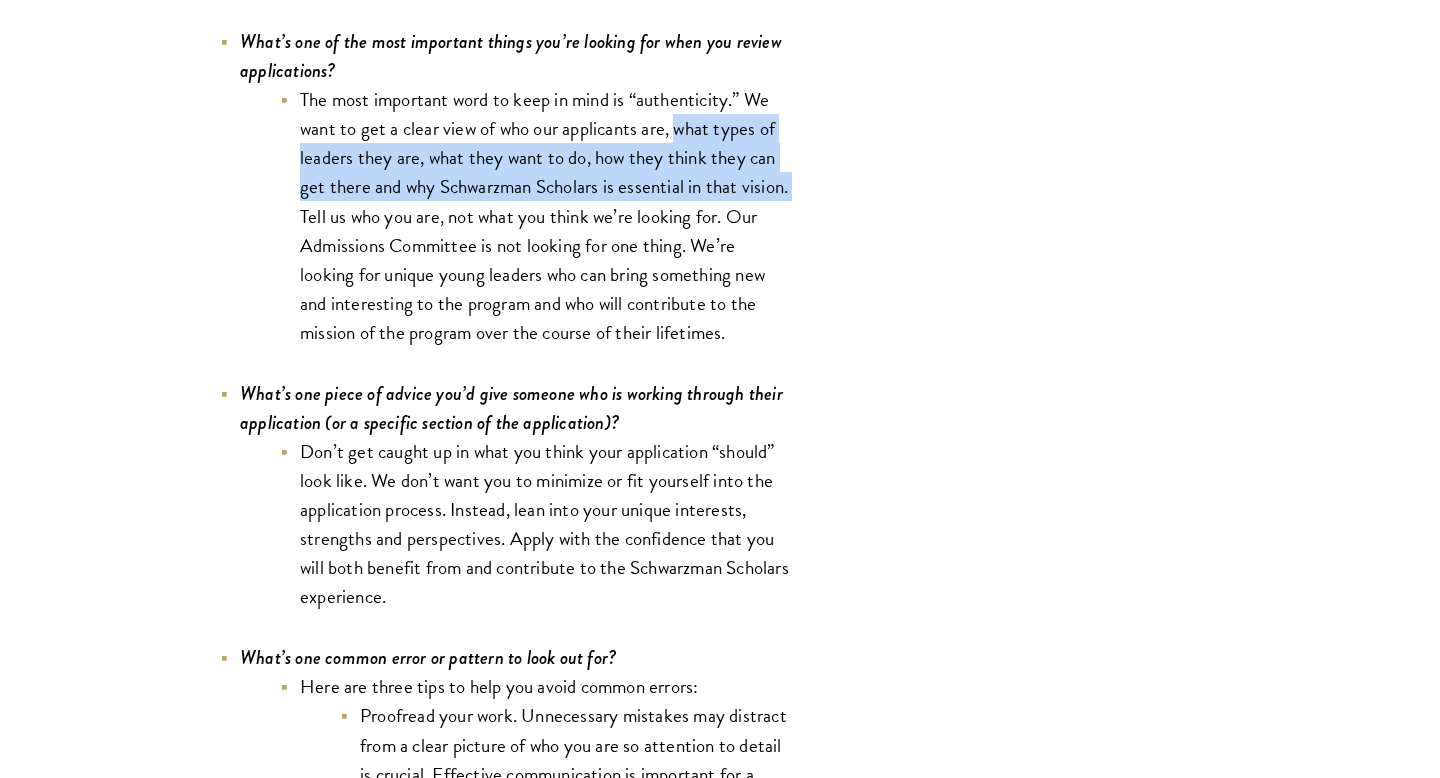 drag, startPoint x: 681, startPoint y: 134, endPoint x: 352, endPoint y: 219, distance: 339.8029 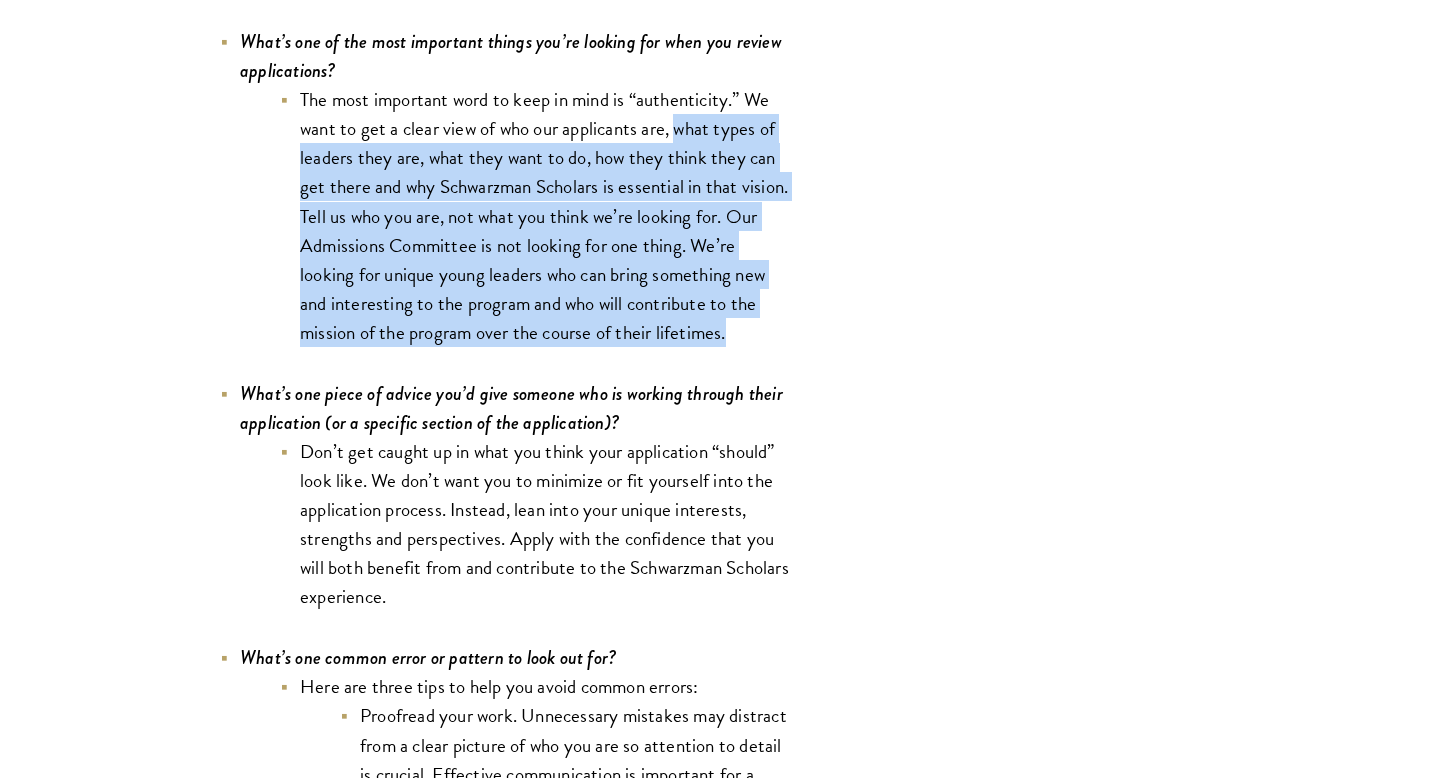 drag, startPoint x: 682, startPoint y: 133, endPoint x: 741, endPoint y: 337, distance: 212.36055 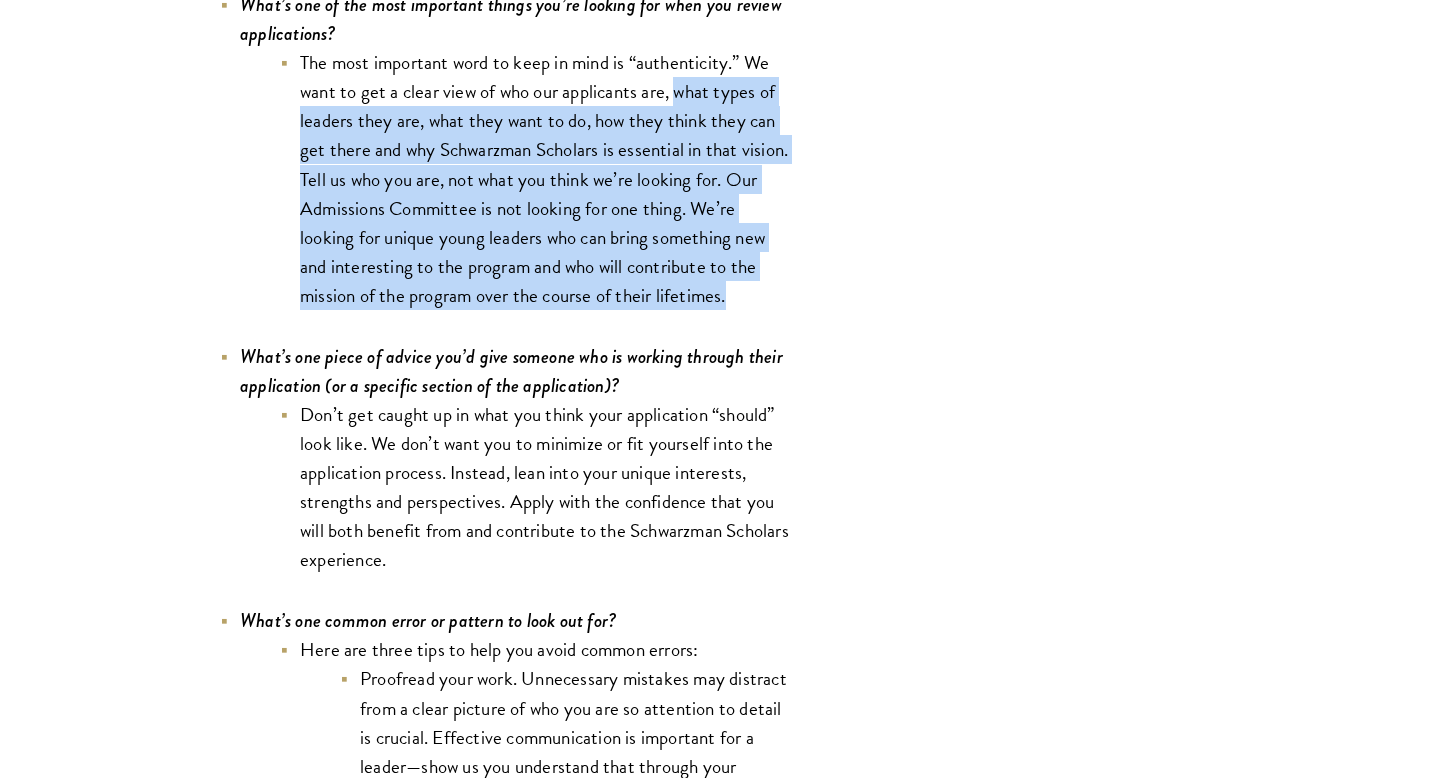 scroll, scrollTop: 5935, scrollLeft: 0, axis: vertical 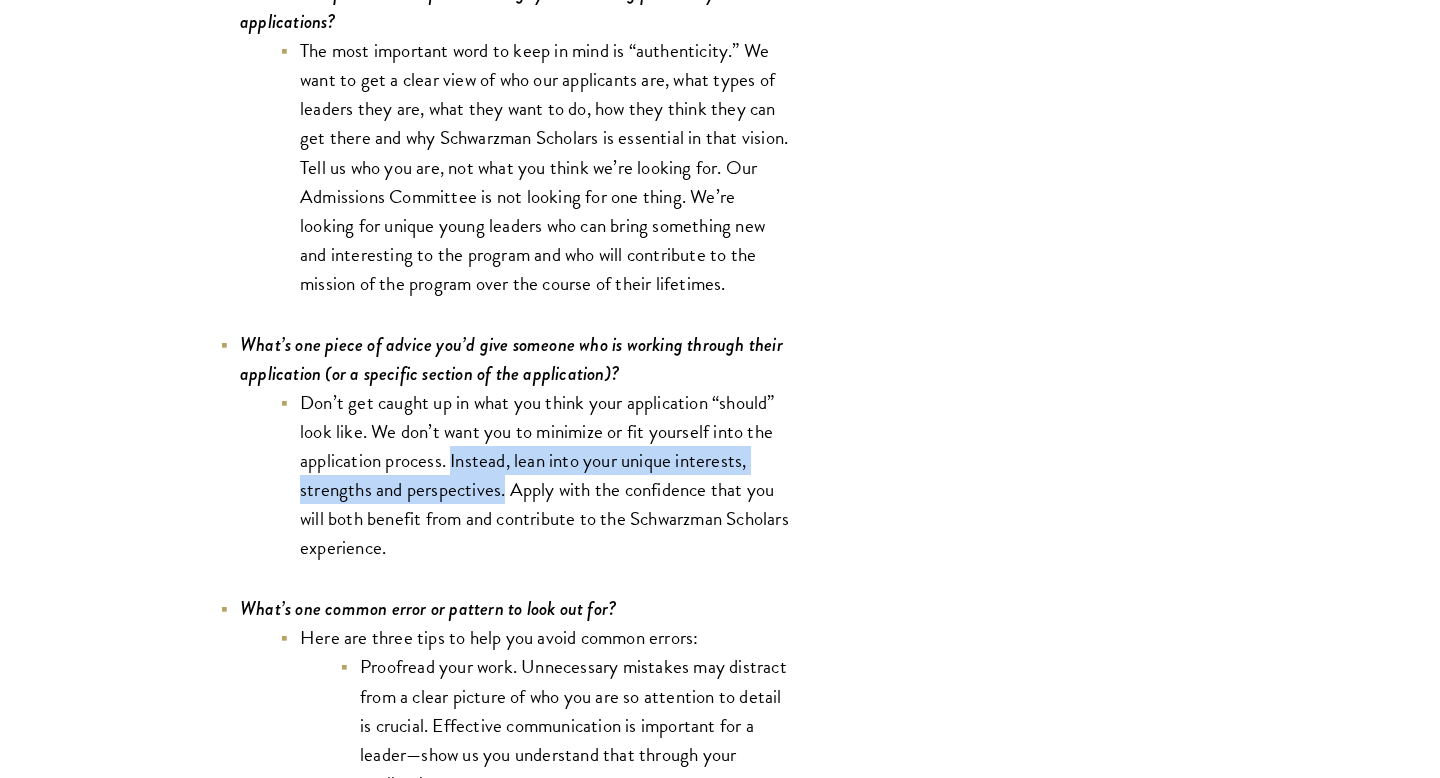 drag, startPoint x: 453, startPoint y: 462, endPoint x: 502, endPoint y: 501, distance: 62.625874 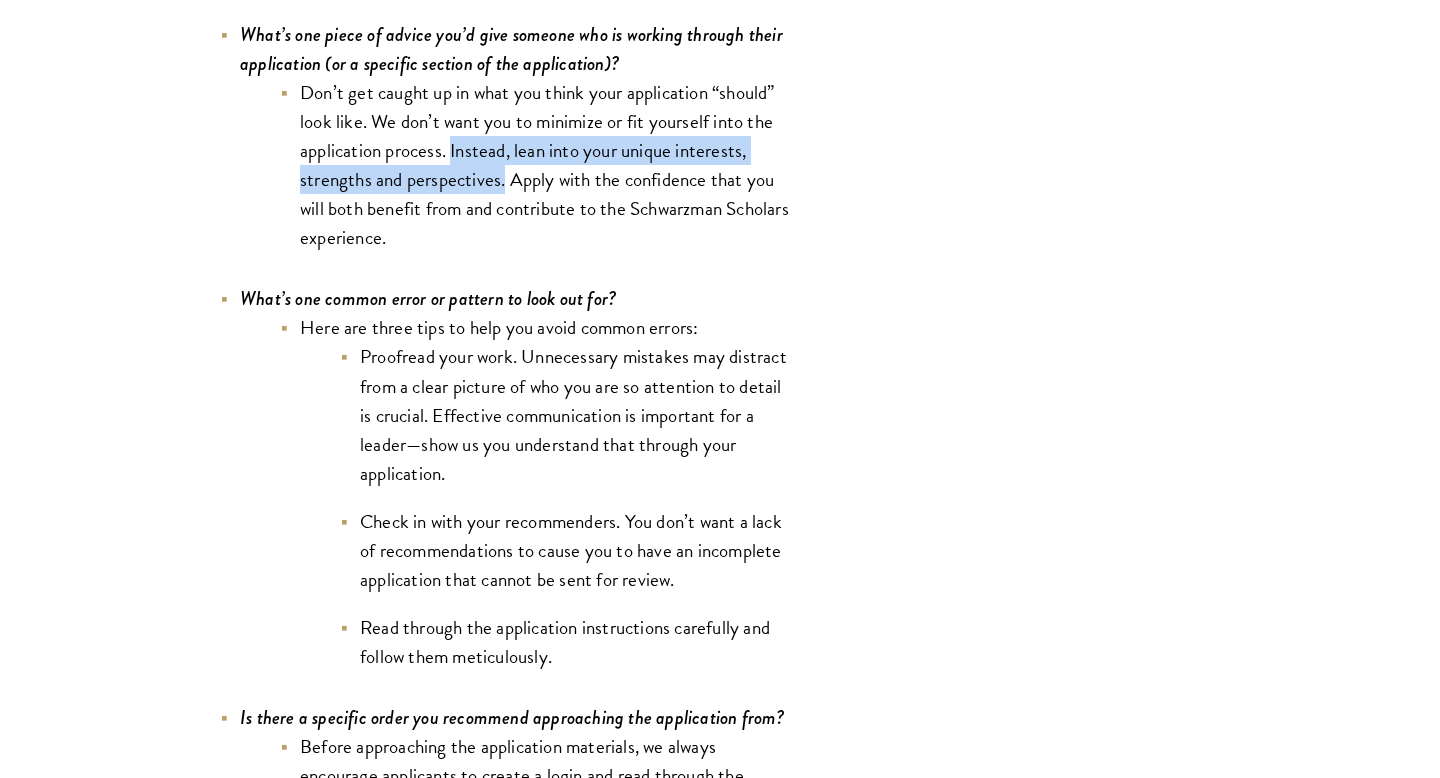 scroll, scrollTop: 6252, scrollLeft: 0, axis: vertical 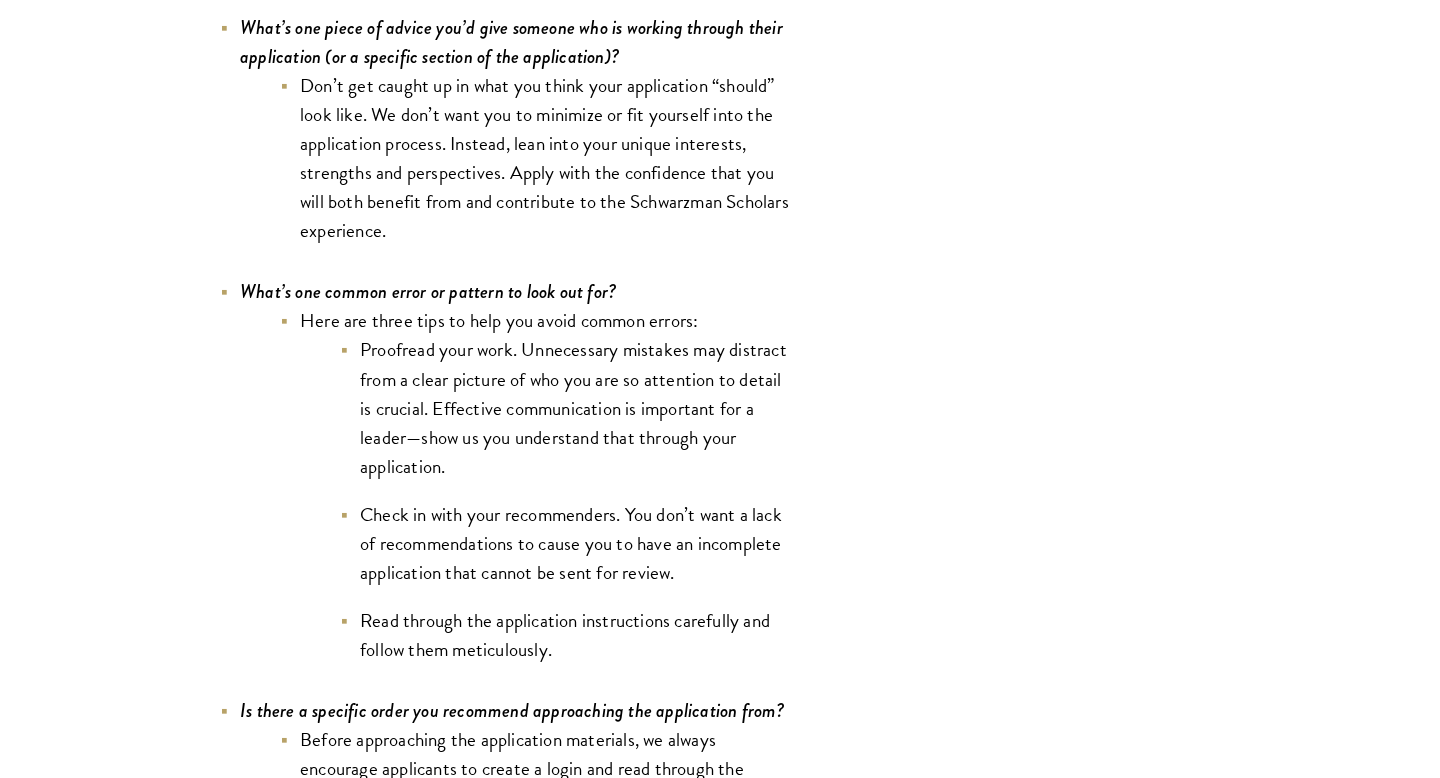 click on "Proofread your work. Unnecessary mistakes may distract from a clear picture of who you are so attention to detail is crucial. Effective communication is important for a leader—show us you understand that through your application." at bounding box center [565, 407] 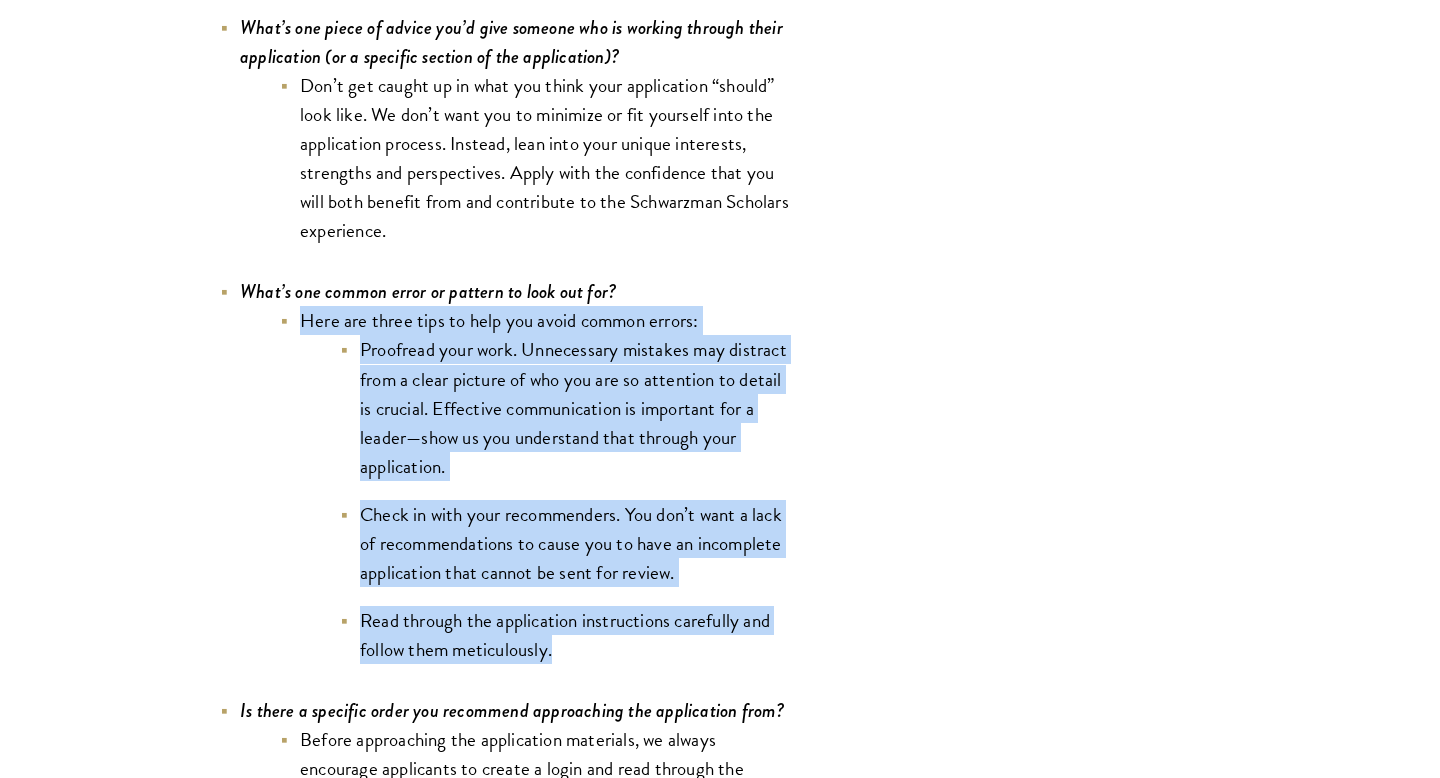 drag, startPoint x: 304, startPoint y: 328, endPoint x: 585, endPoint y: 667, distance: 440.32034 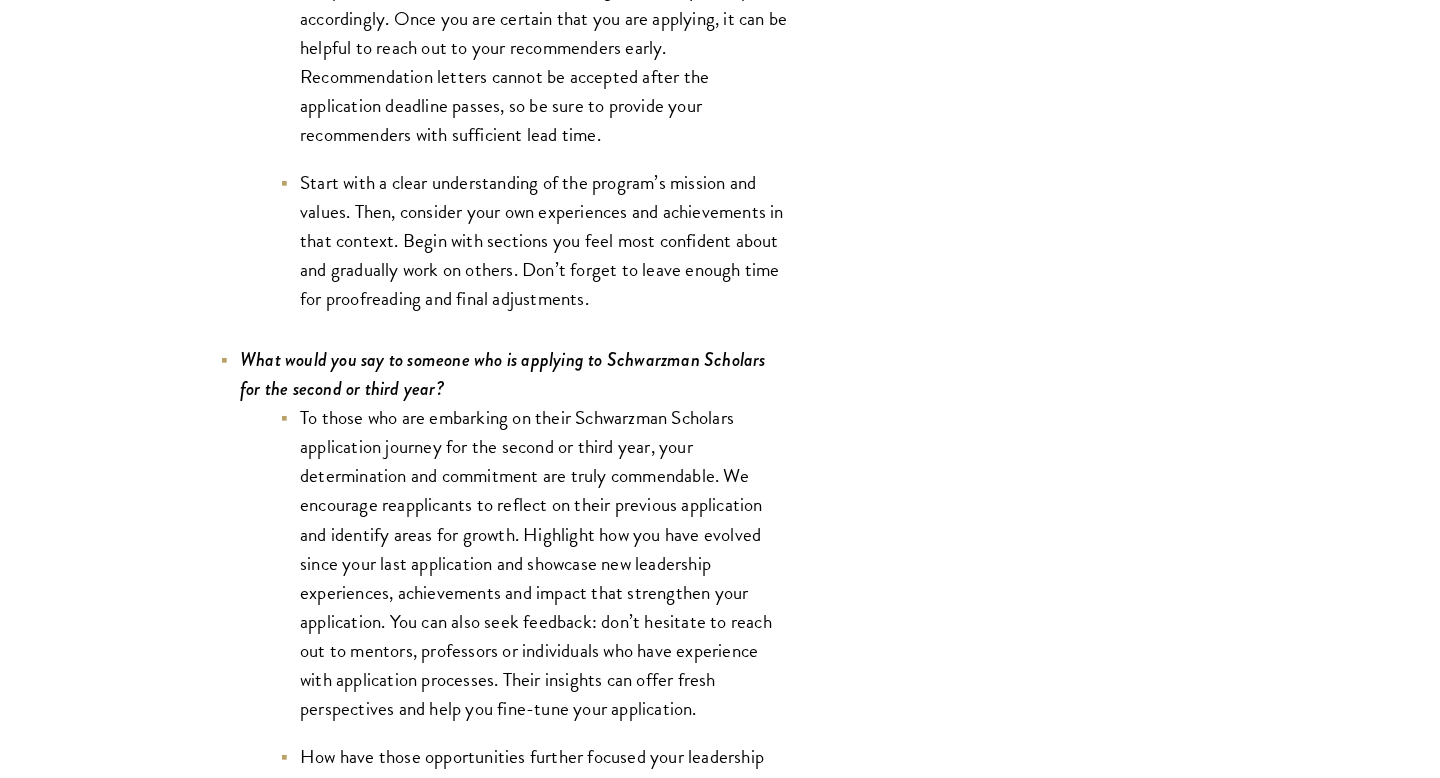 scroll, scrollTop: 7152, scrollLeft: 0, axis: vertical 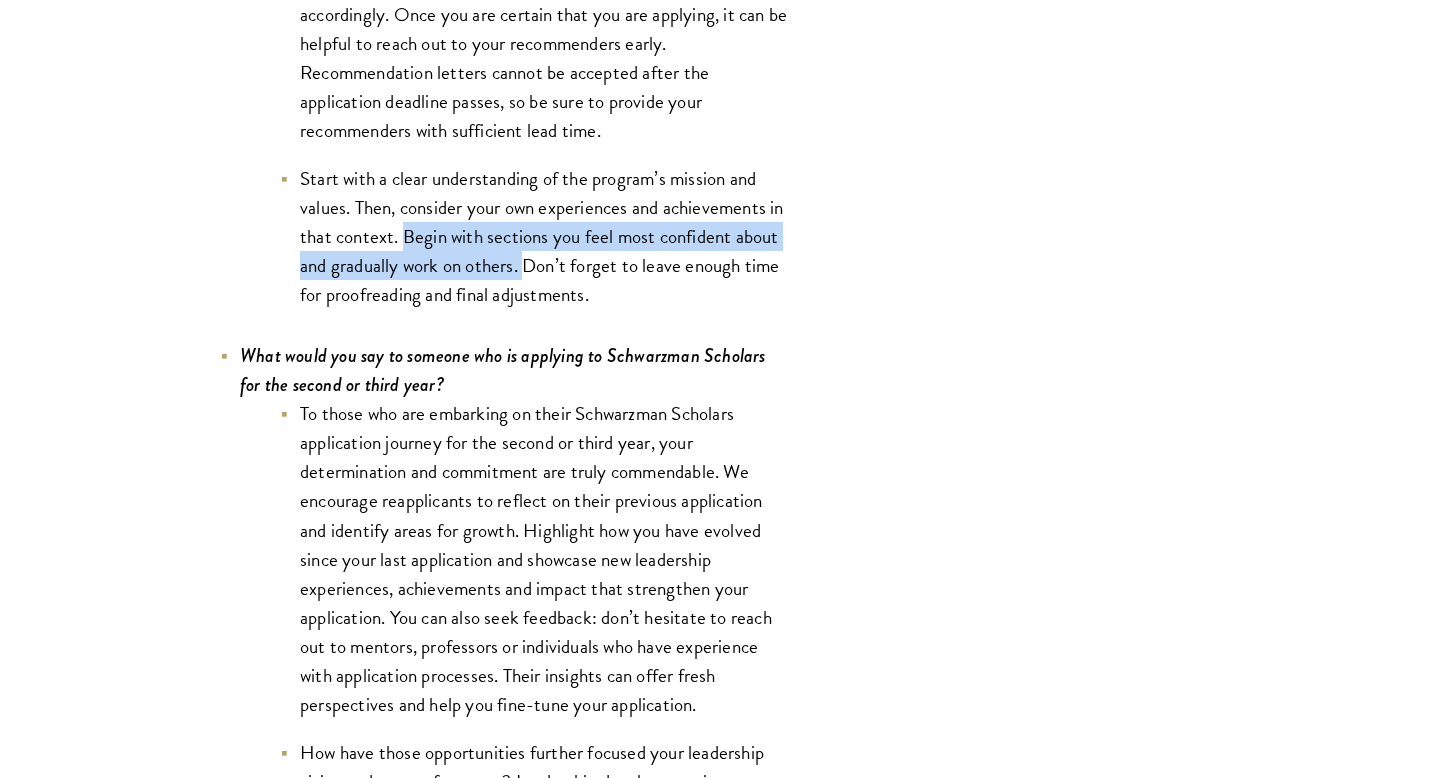 drag, startPoint x: 404, startPoint y: 243, endPoint x: 524, endPoint y: 268, distance: 122.57651 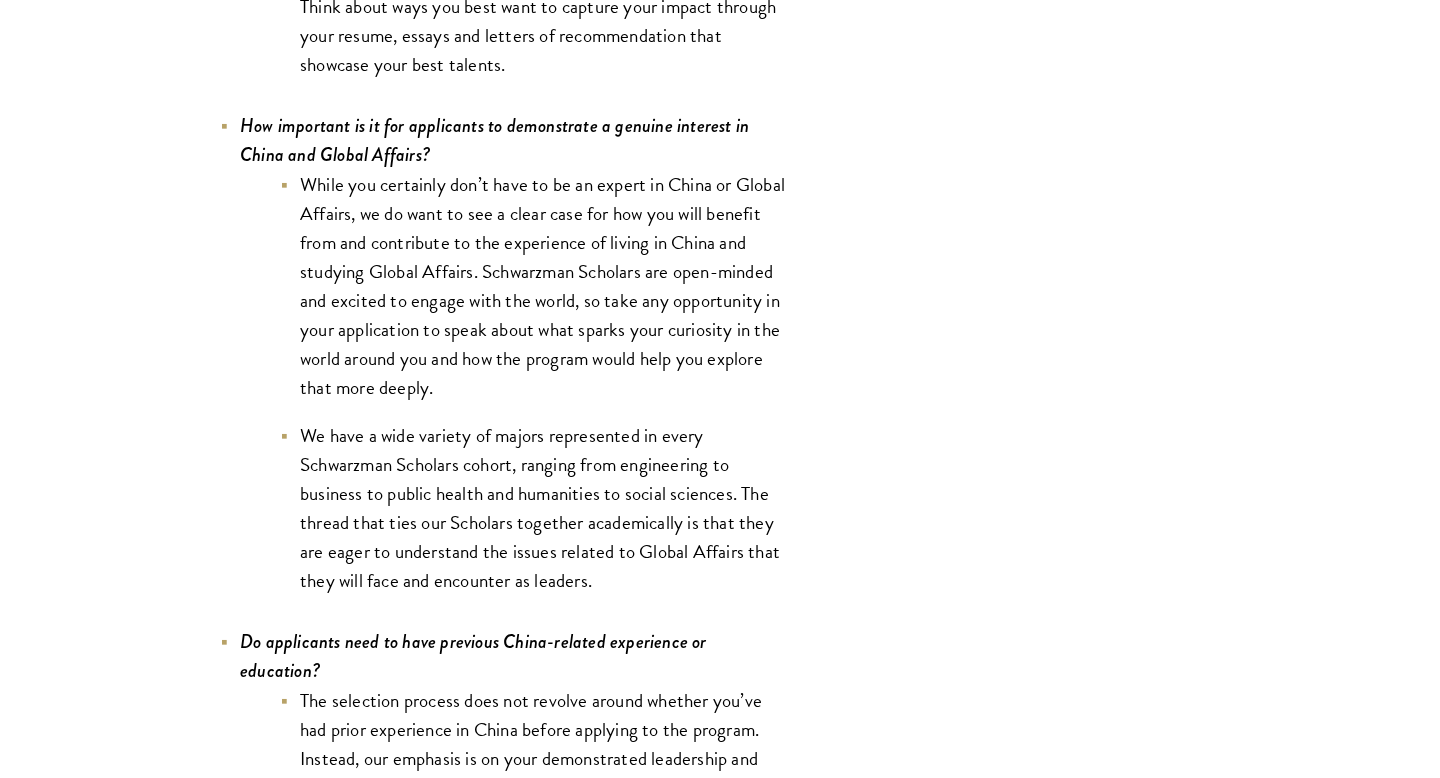 scroll, scrollTop: 9085, scrollLeft: 0, axis: vertical 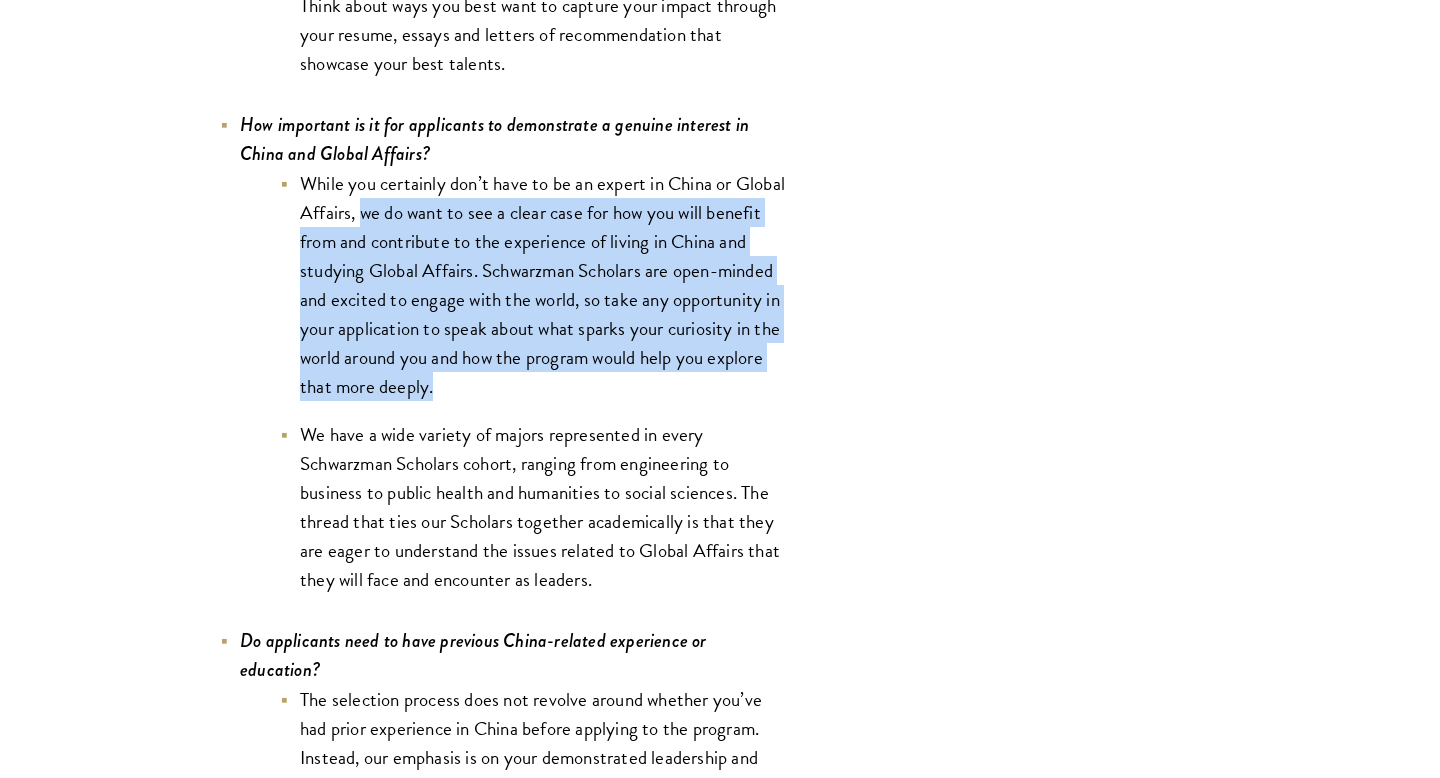 drag, startPoint x: 448, startPoint y: 399, endPoint x: 360, endPoint y: 217, distance: 202.15836 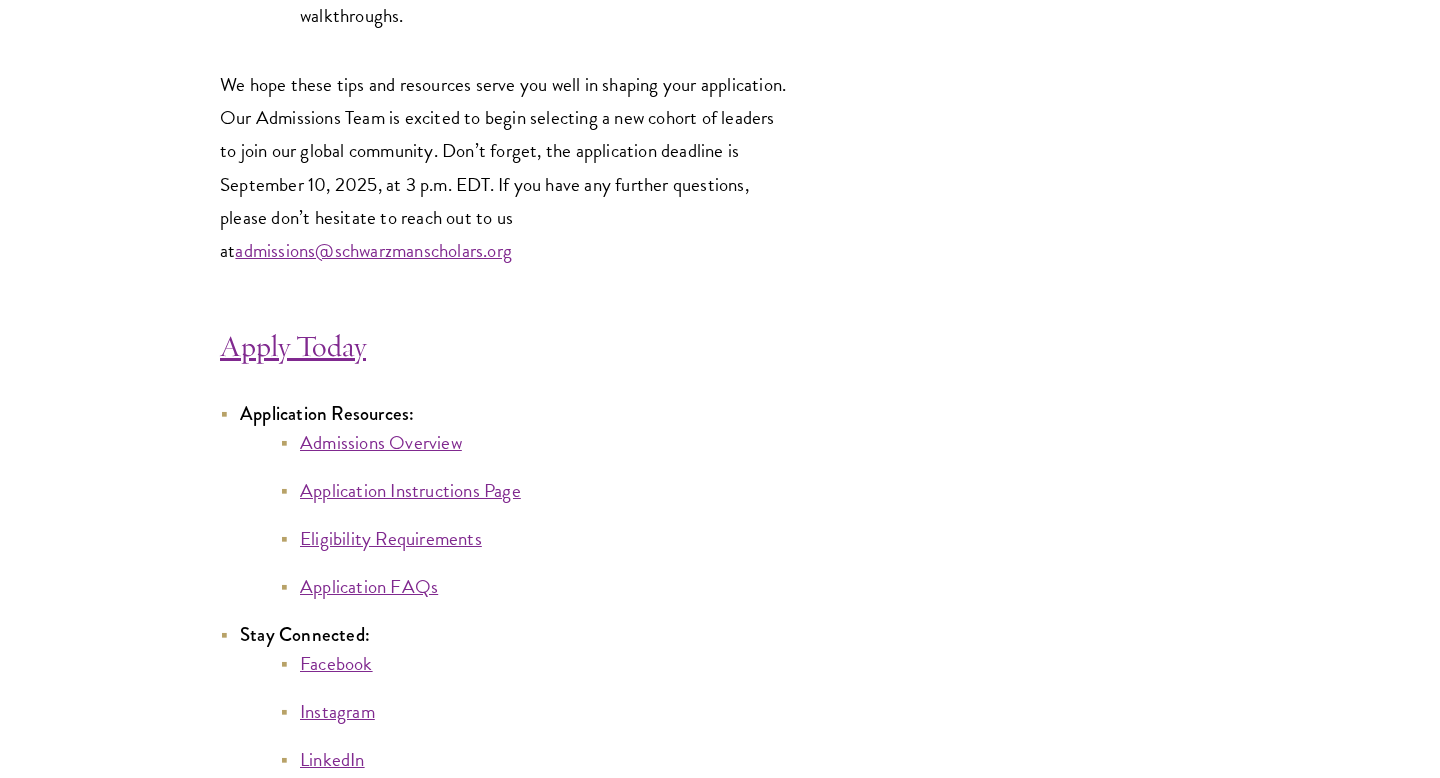 scroll, scrollTop: 10715, scrollLeft: 0, axis: vertical 